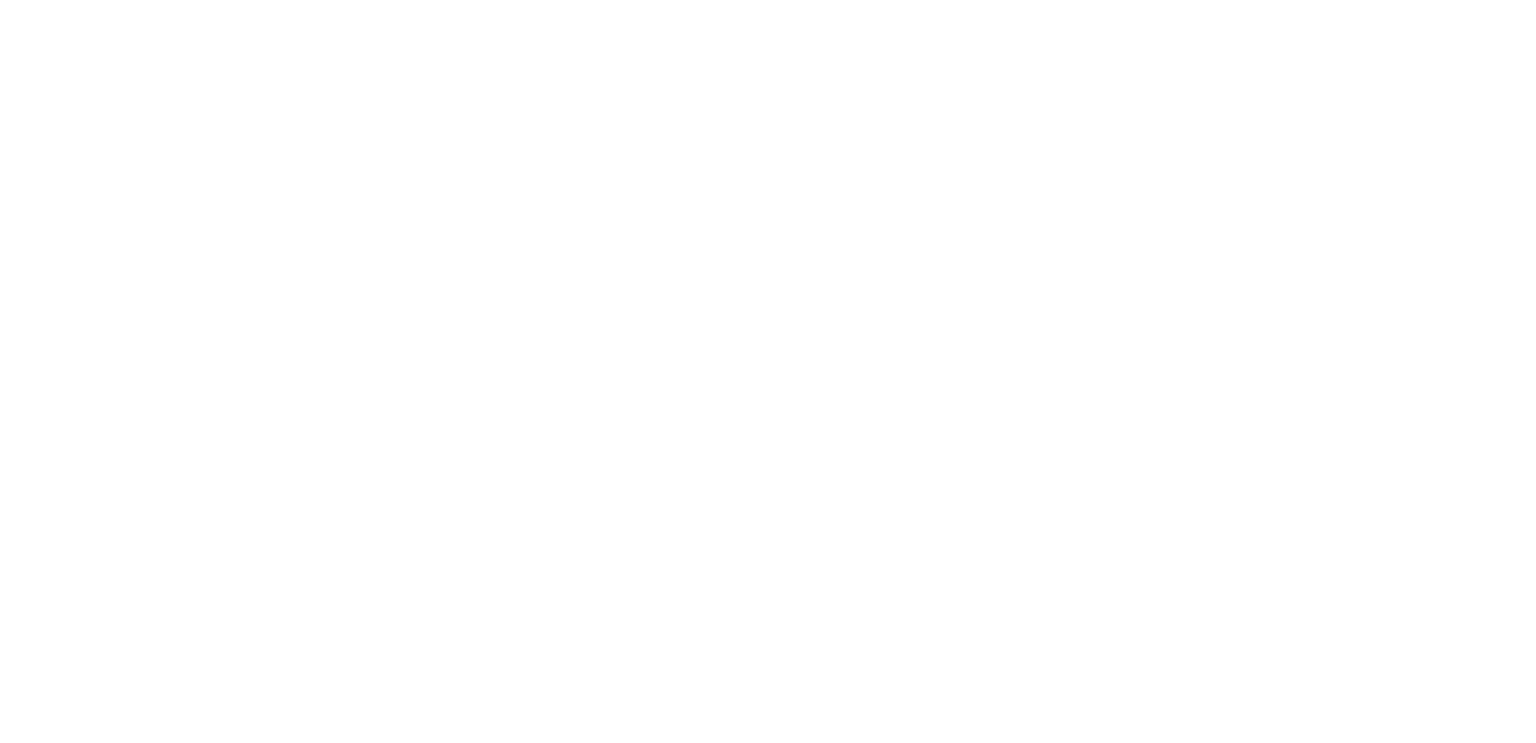 scroll, scrollTop: 0, scrollLeft: 0, axis: both 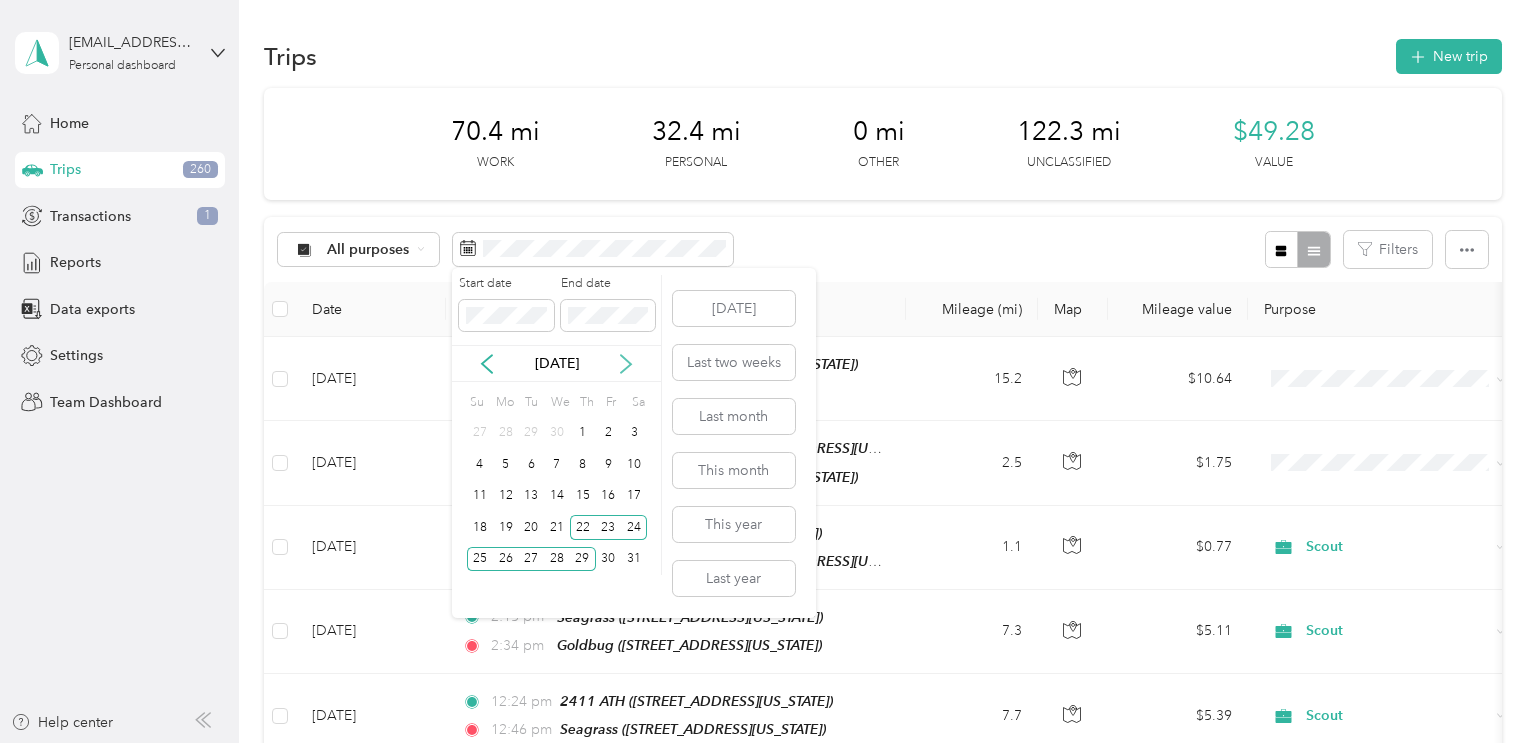 click 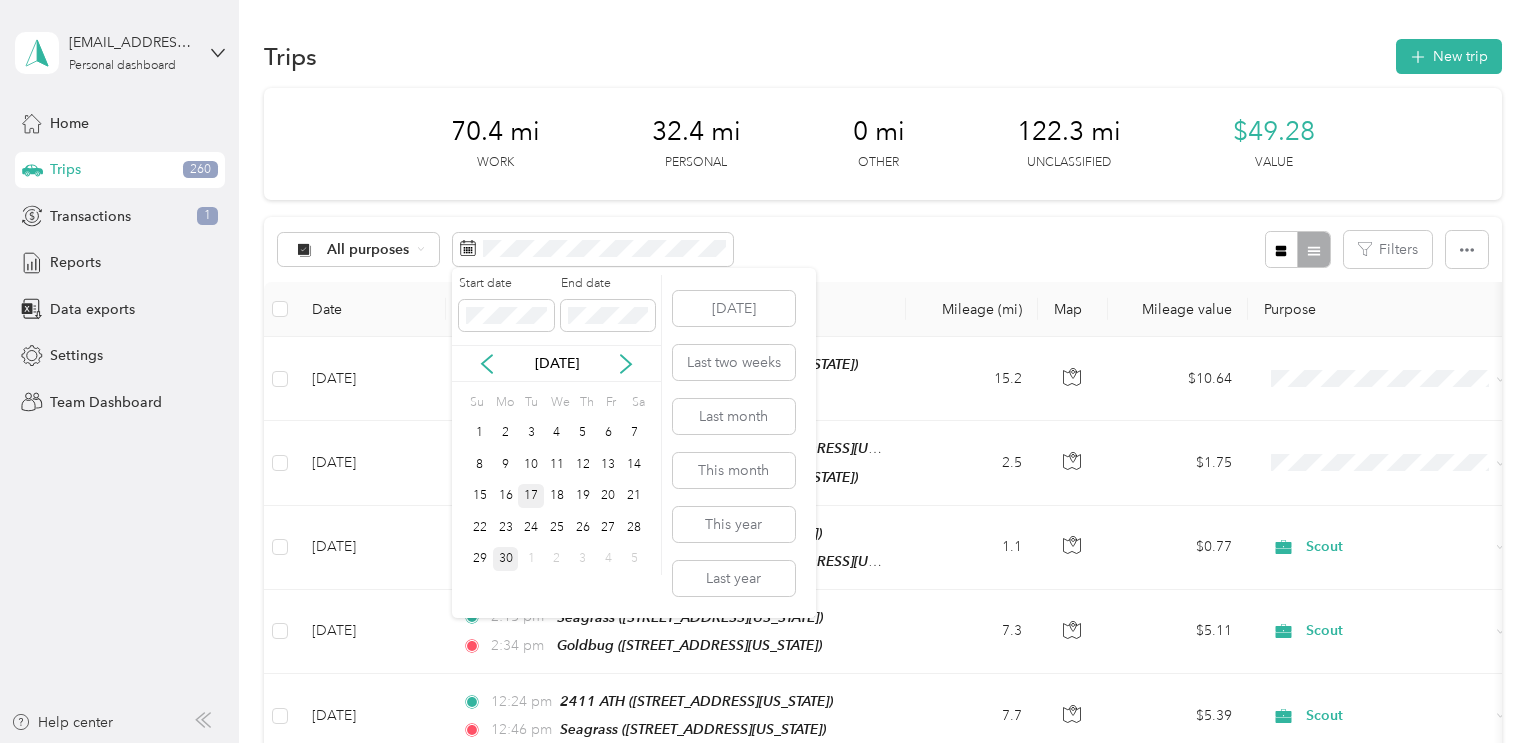 click on "17" at bounding box center (531, 496) 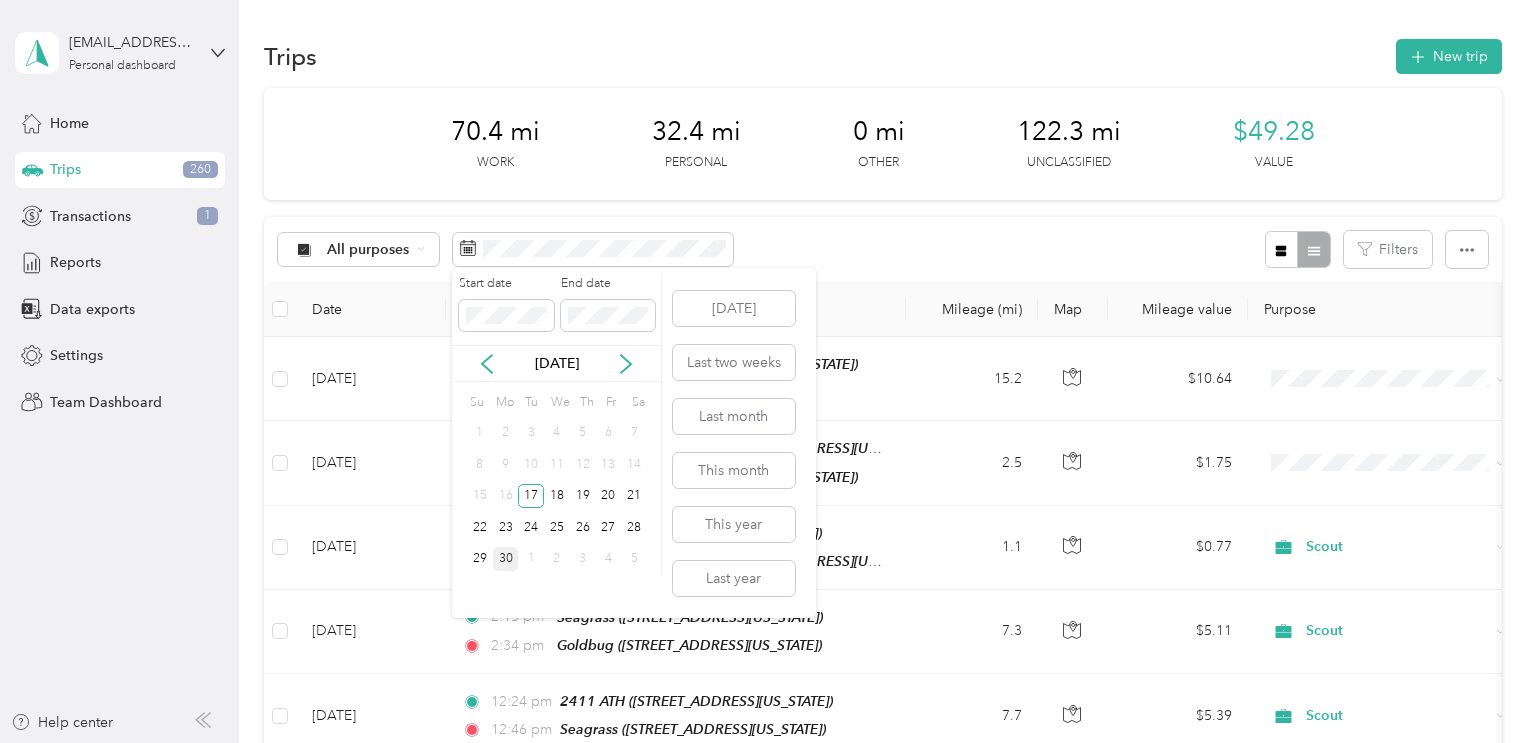 click on "30" at bounding box center (506, 559) 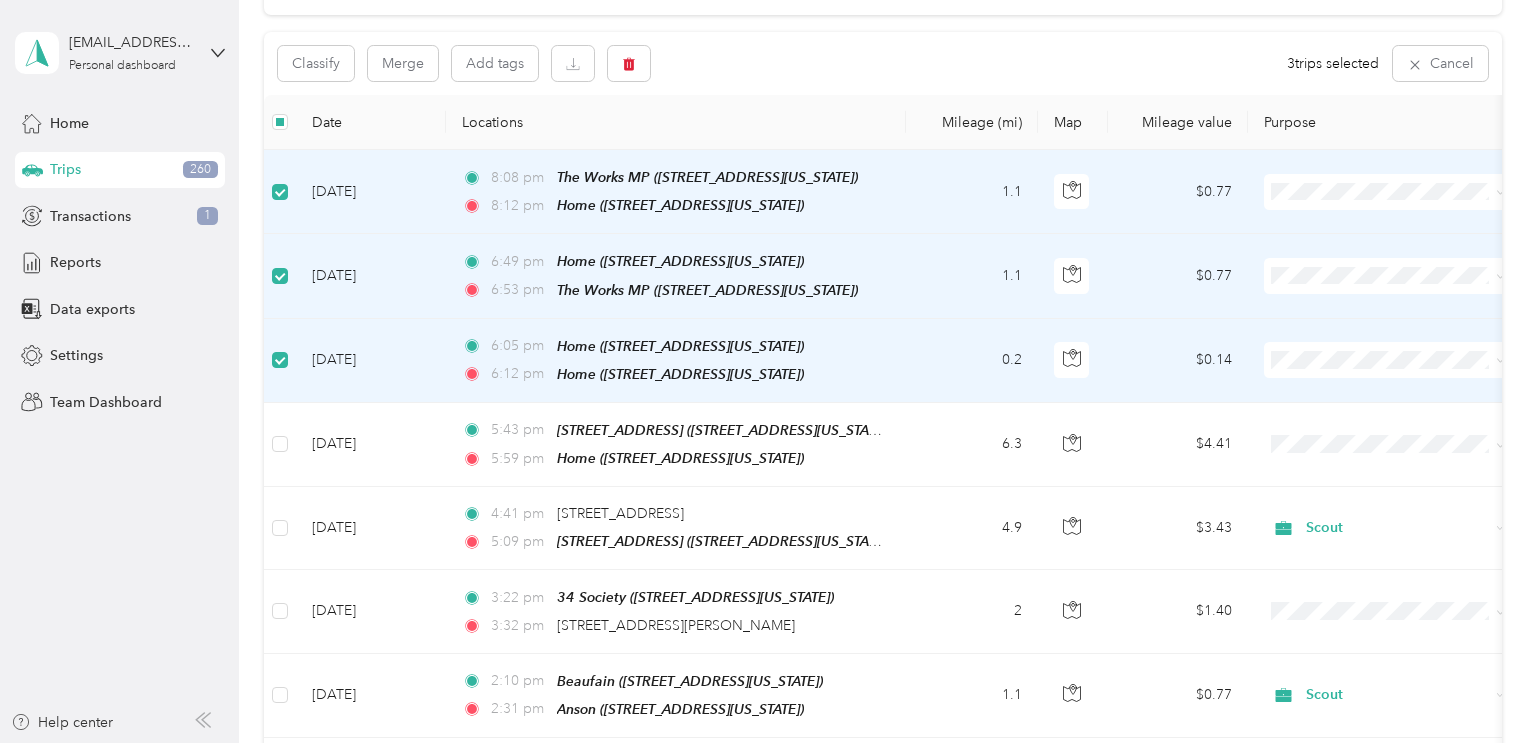scroll, scrollTop: 186, scrollLeft: 0, axis: vertical 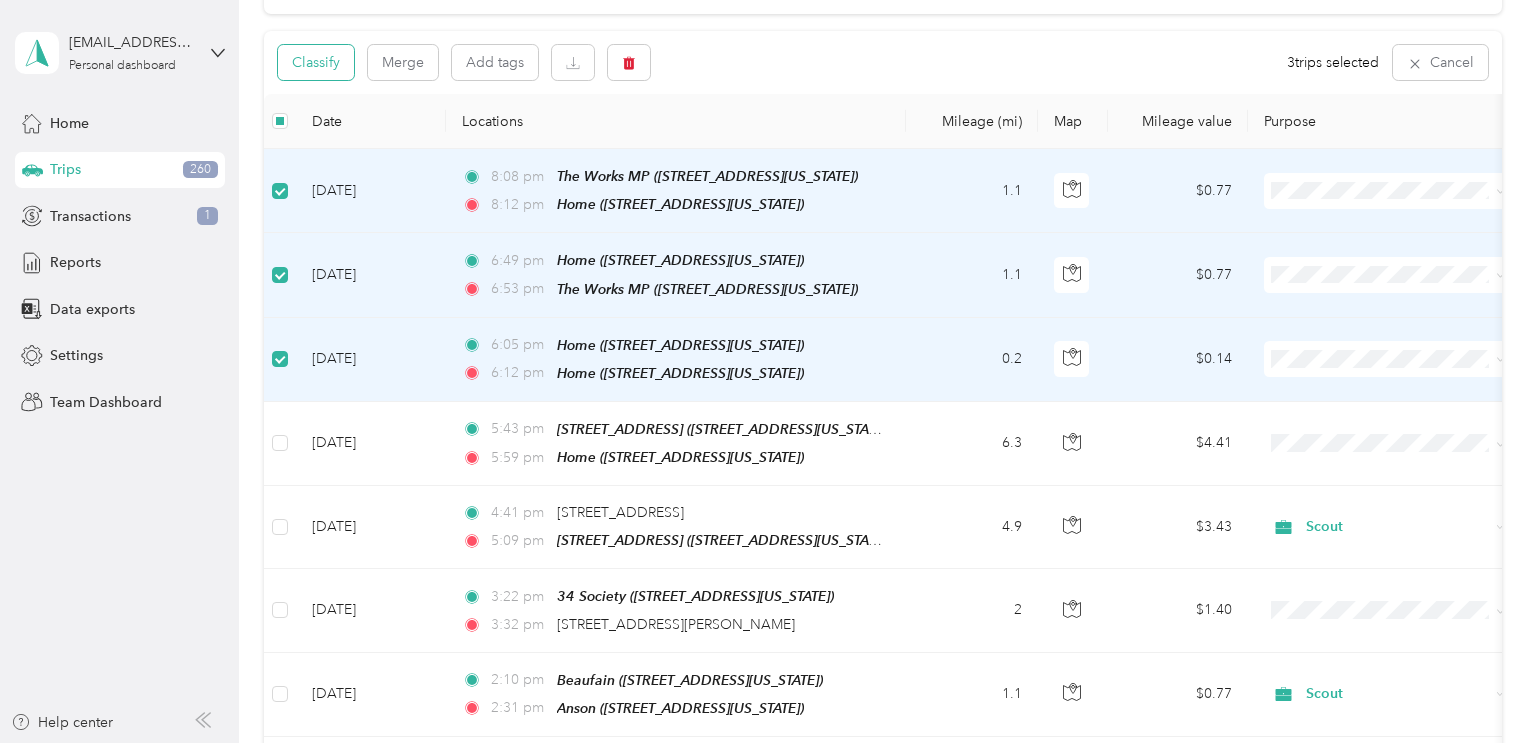 click on "Classify" at bounding box center (316, 62) 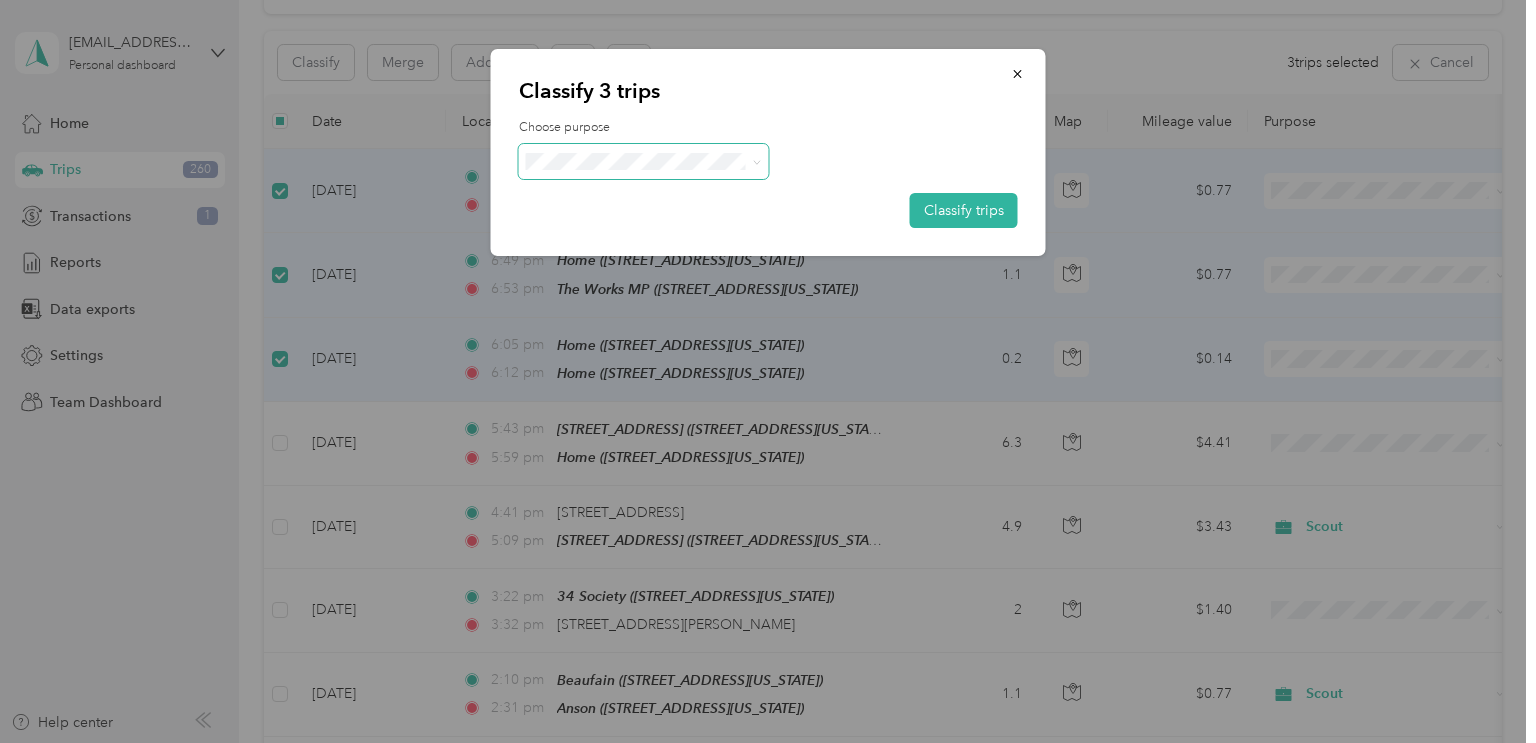 click at bounding box center (644, 161) 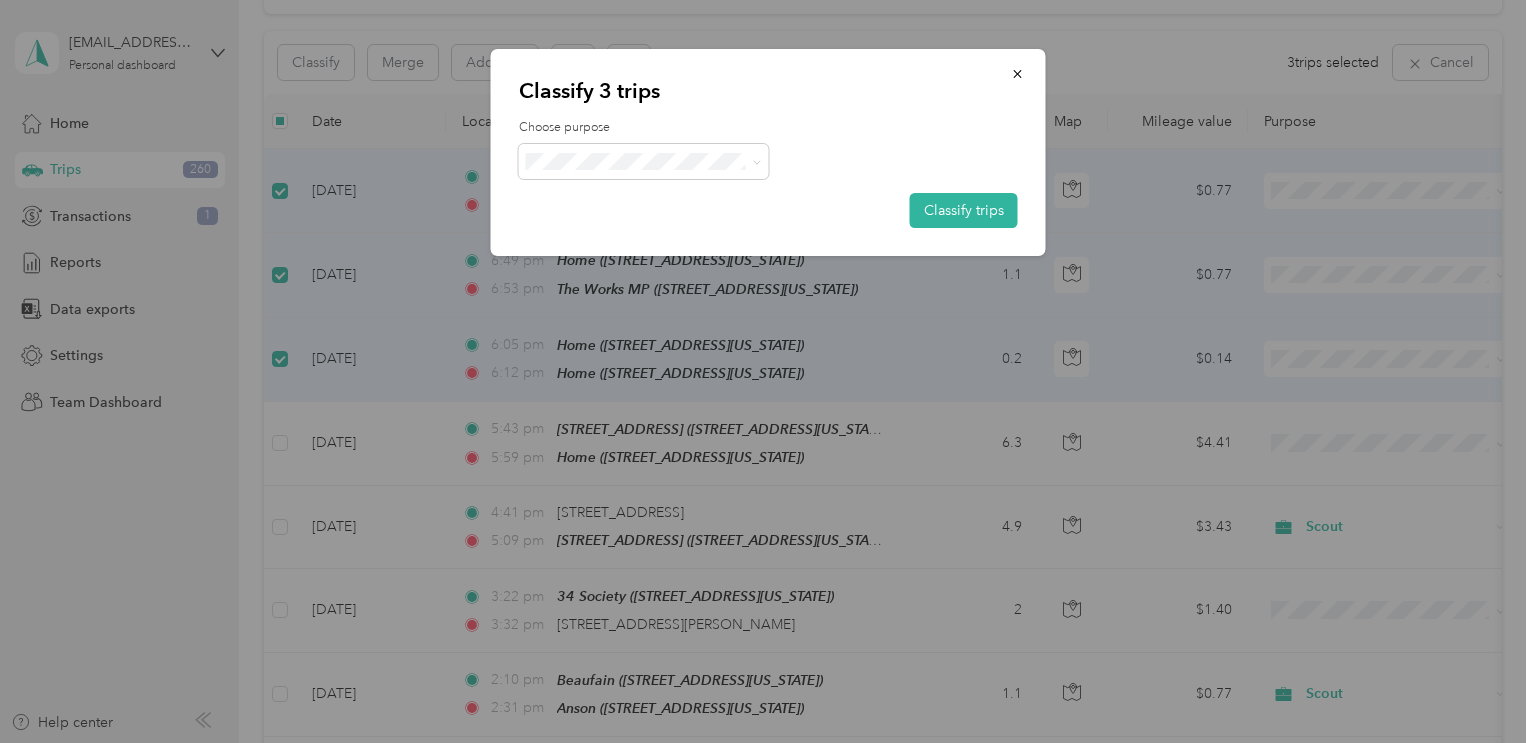 click on "Personal" at bounding box center (661, 233) 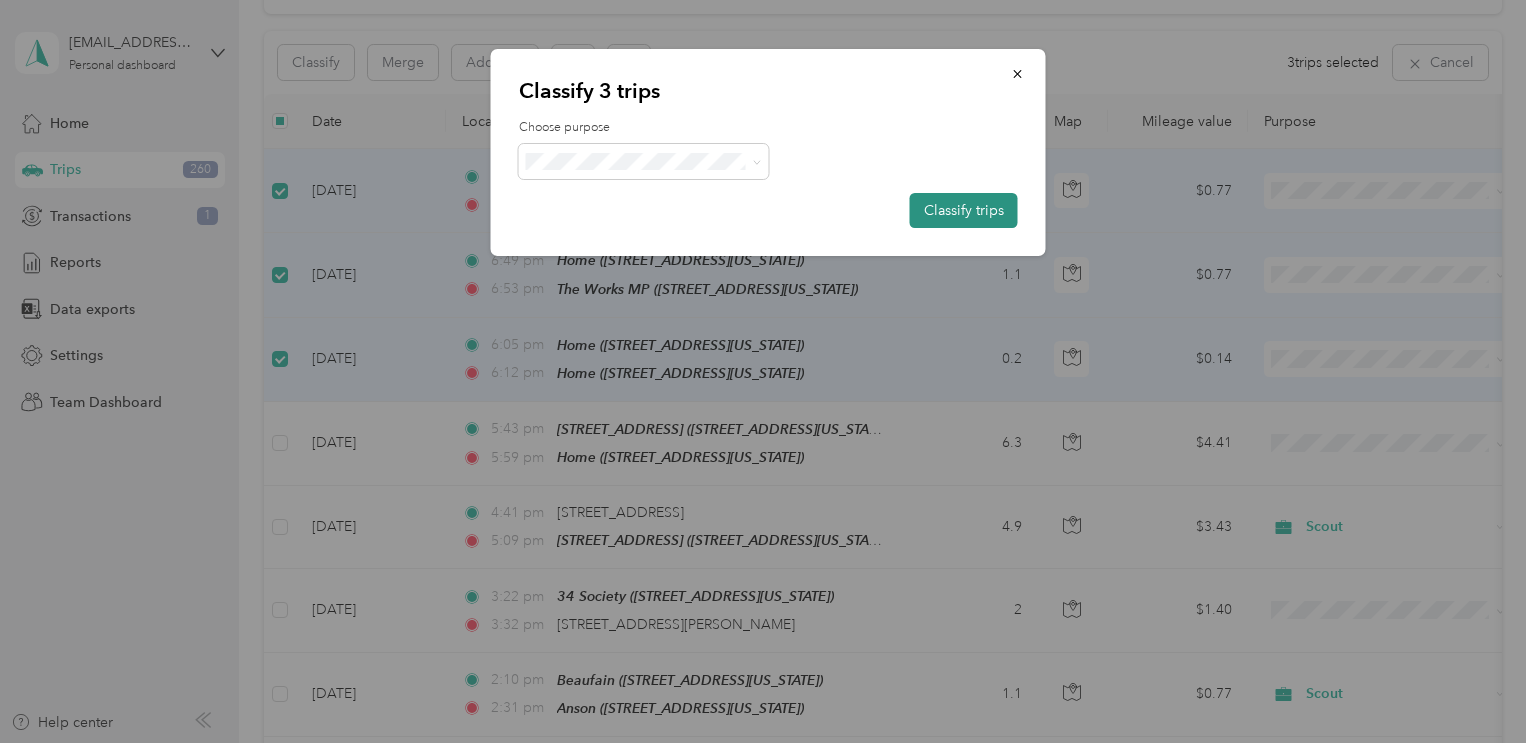 click on "Classify trips" at bounding box center [964, 210] 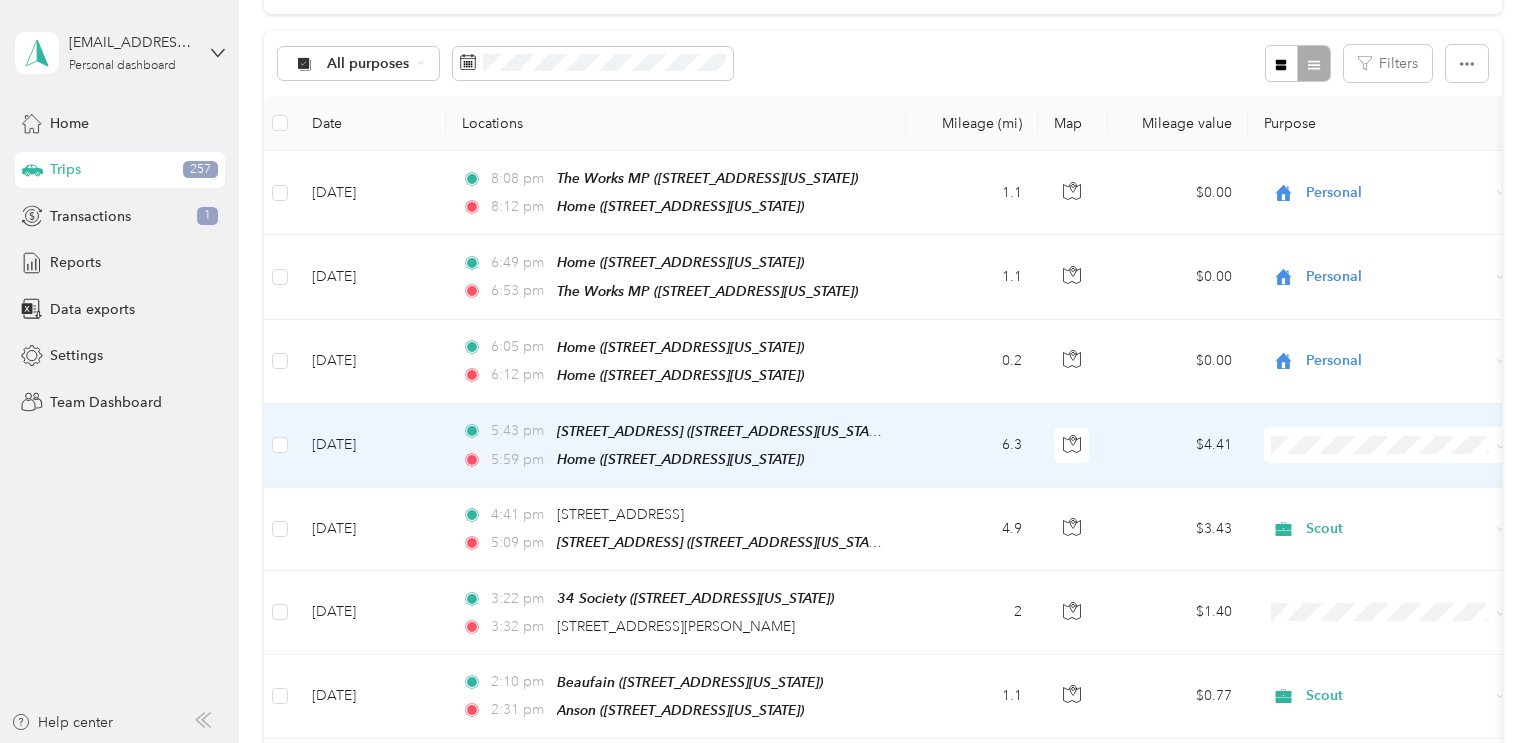 click on "Scout" at bounding box center [1406, 575] 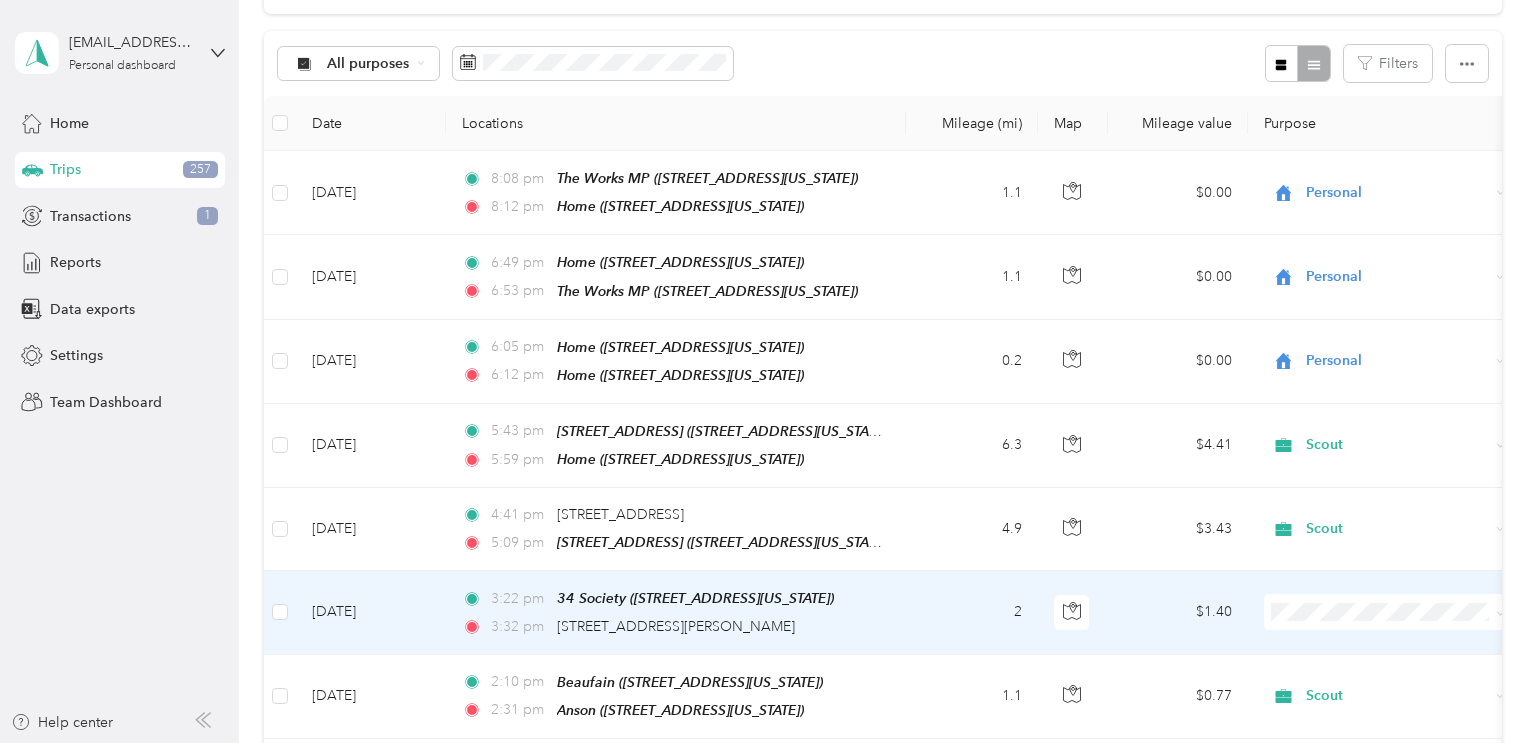 click on "Personal" at bounding box center [1406, 353] 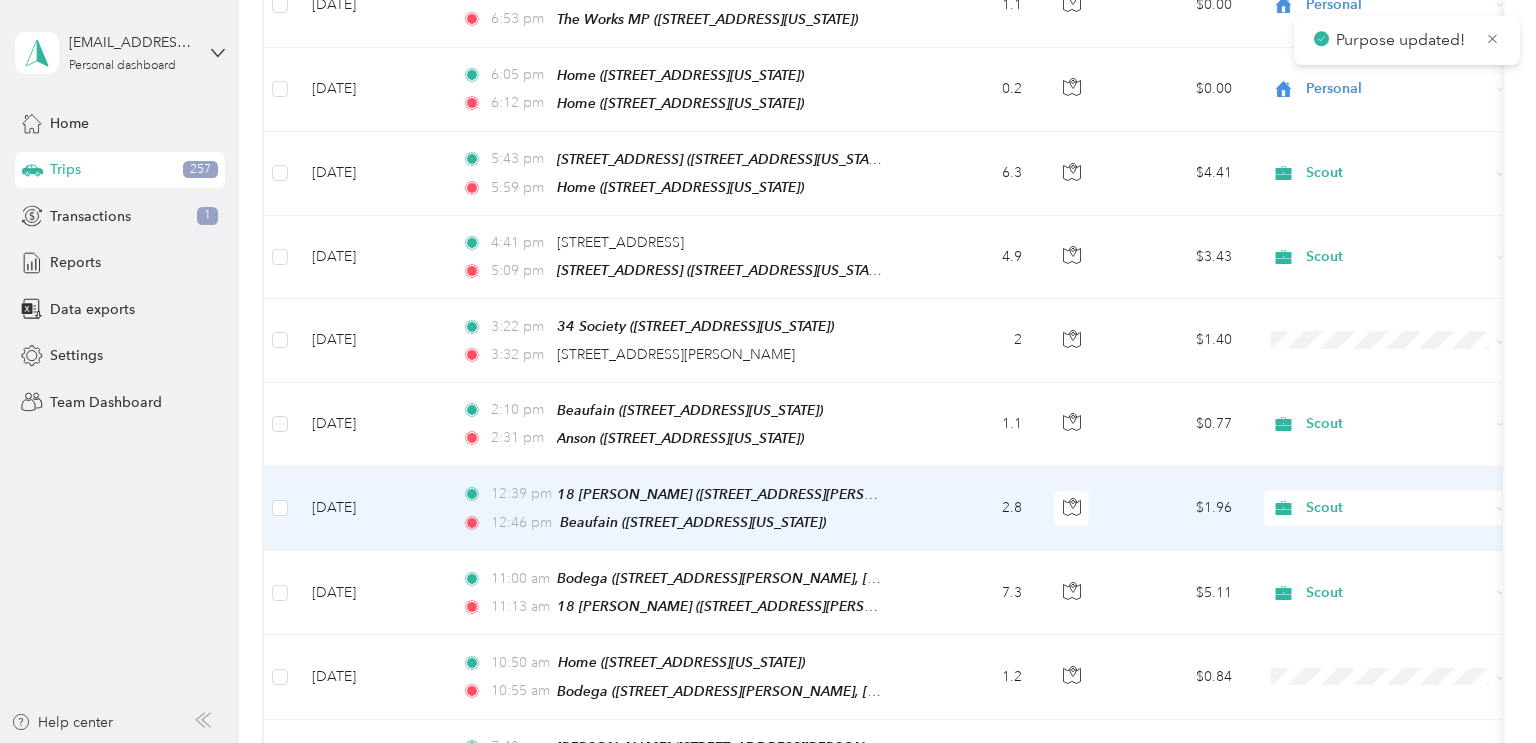scroll, scrollTop: 459, scrollLeft: 0, axis: vertical 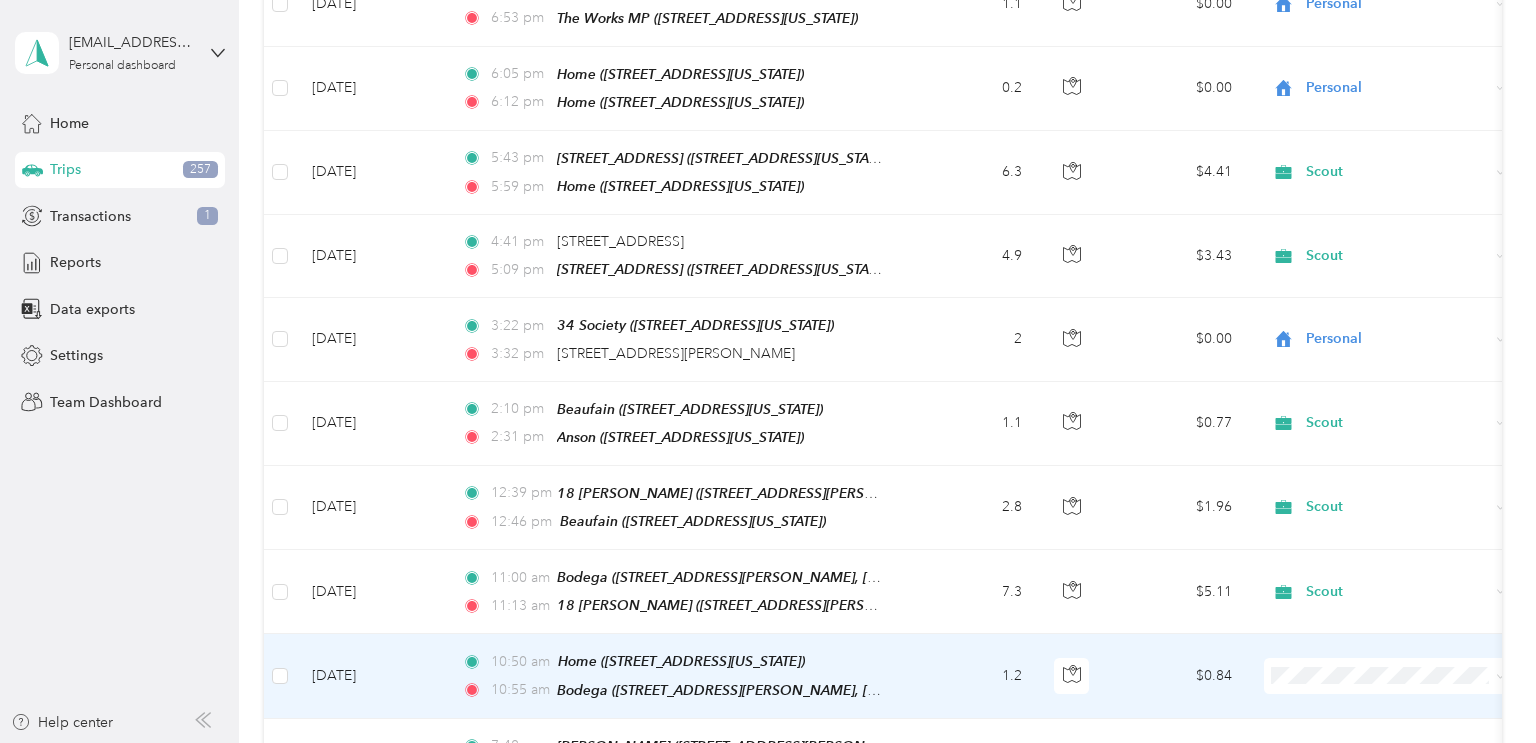 click at bounding box center [1388, 676] 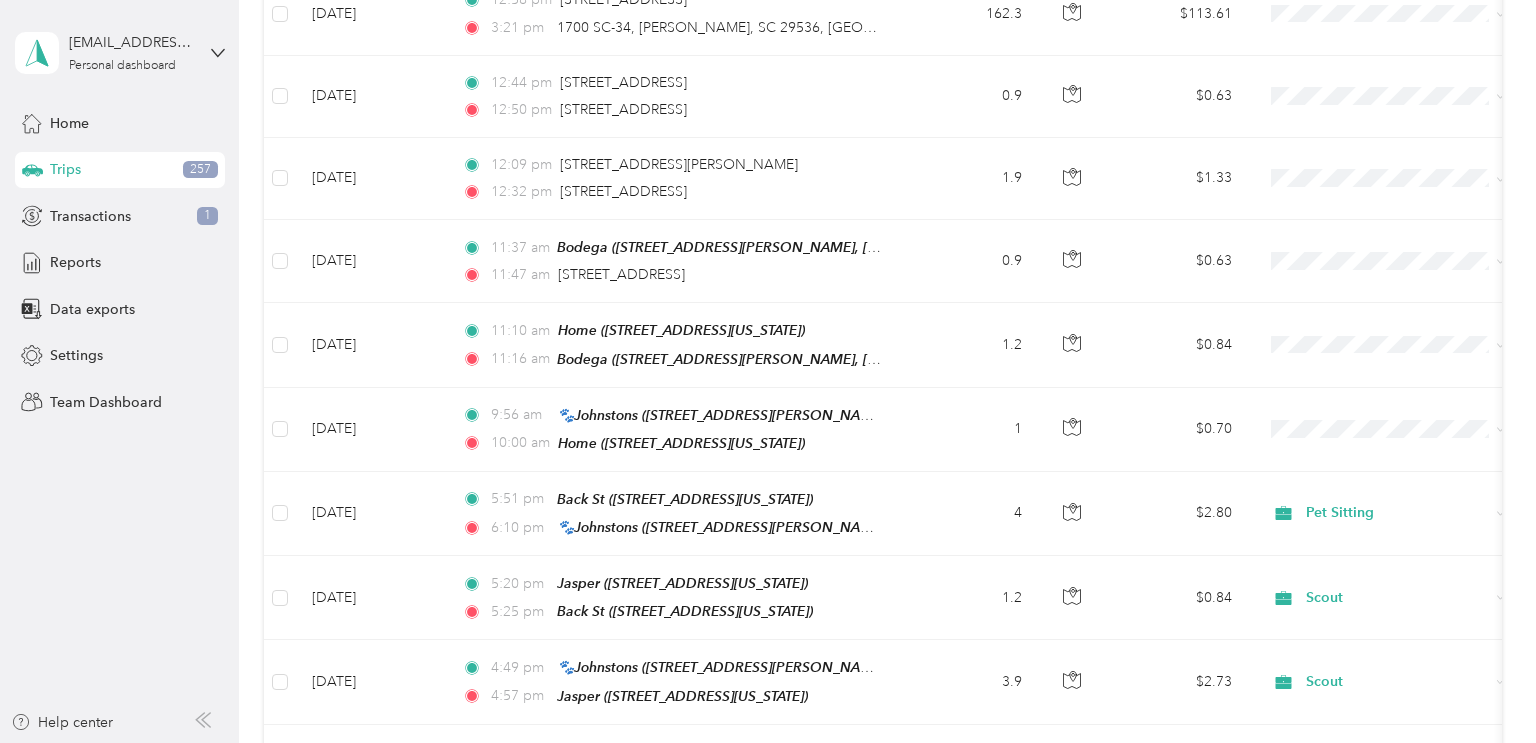scroll, scrollTop: 8144, scrollLeft: 0, axis: vertical 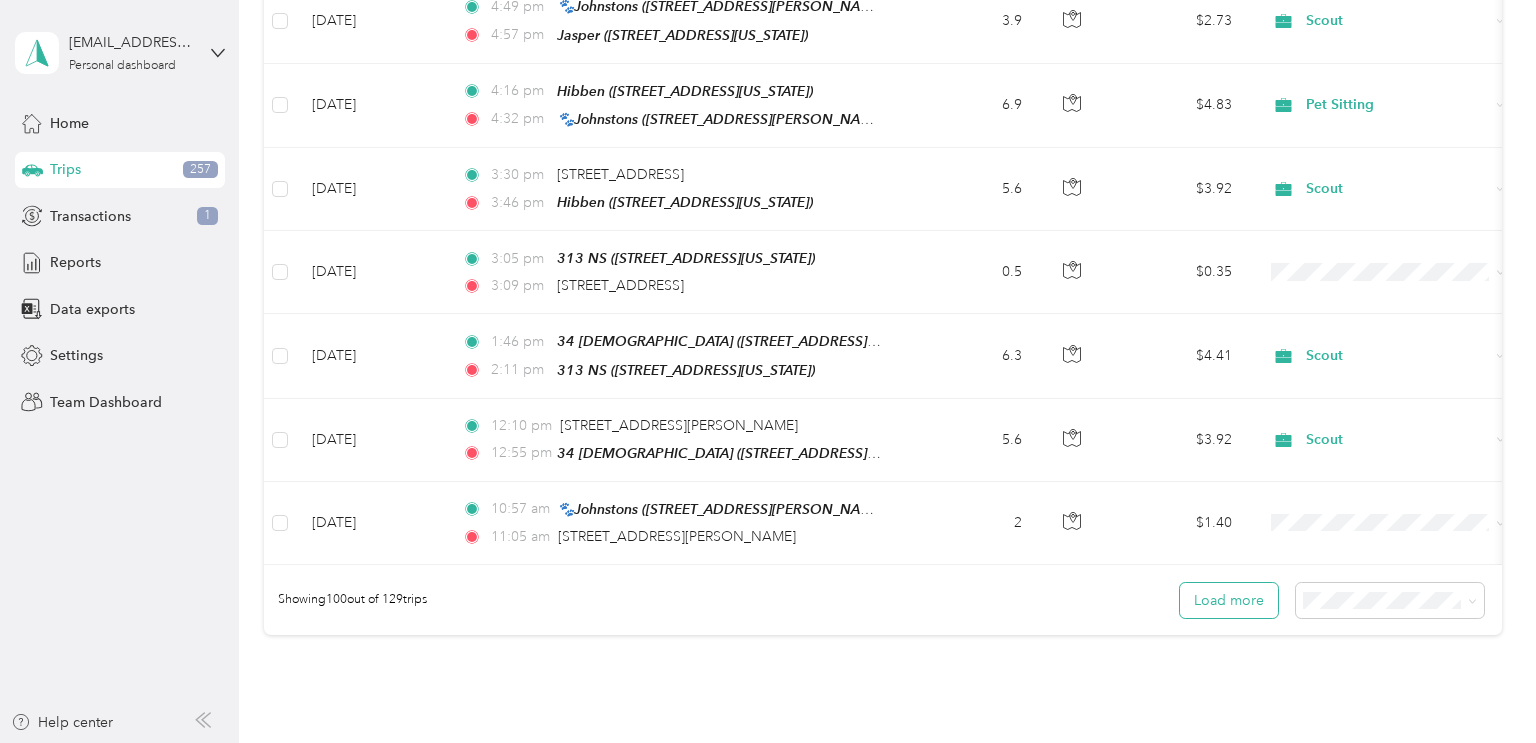 click on "Load more" at bounding box center (1229, 600) 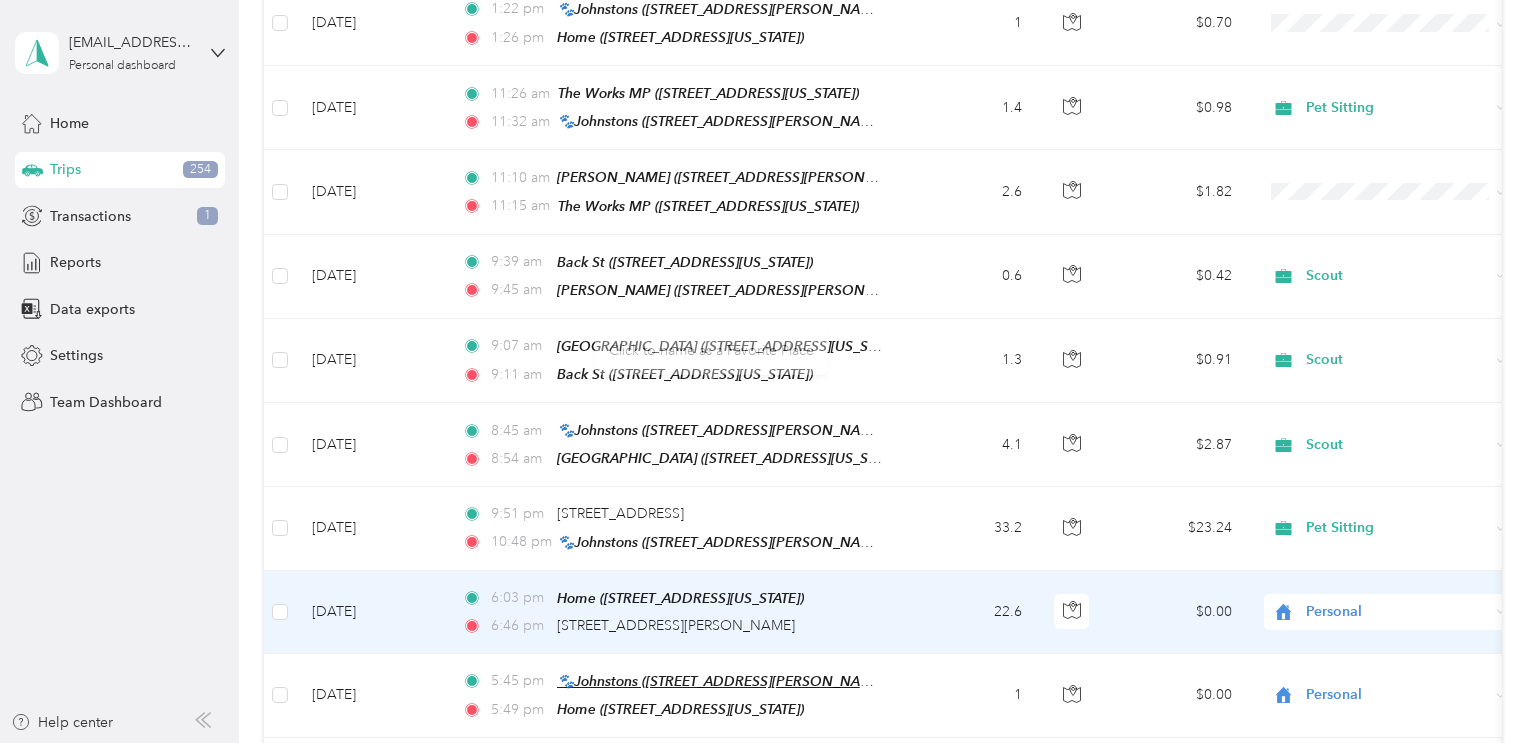 scroll, scrollTop: 9973, scrollLeft: 0, axis: vertical 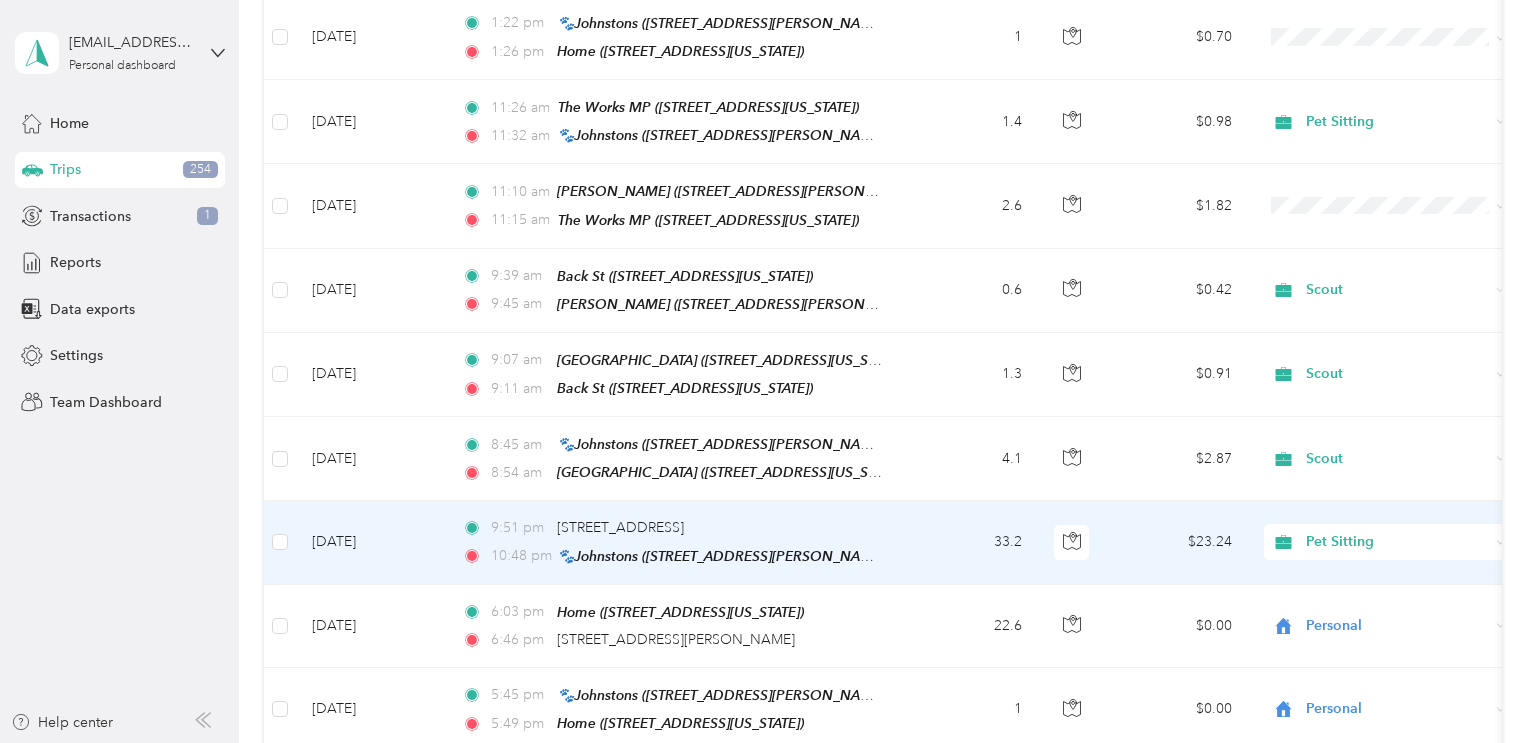 click on "Pet Sitting" at bounding box center [1397, 542] 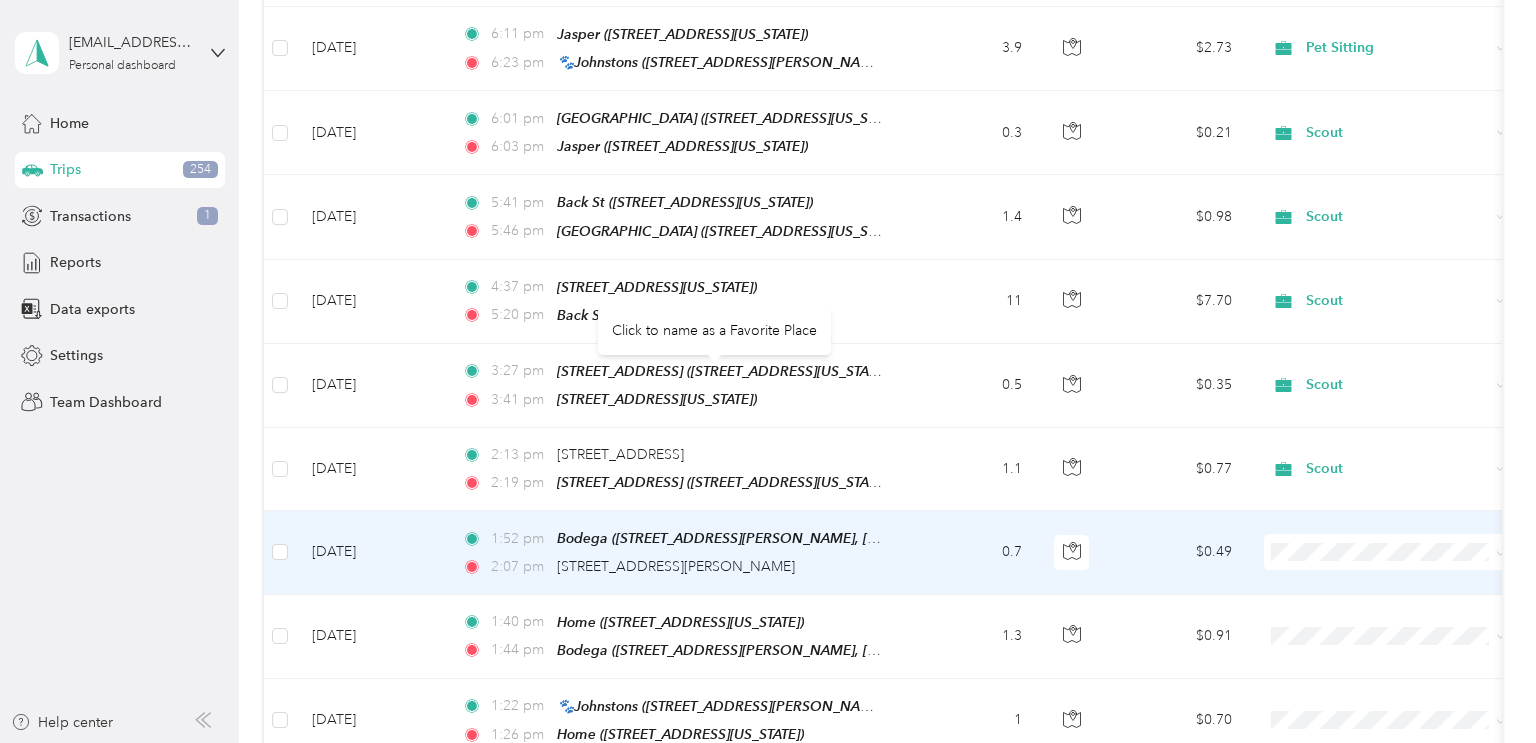 scroll, scrollTop: 9288, scrollLeft: 0, axis: vertical 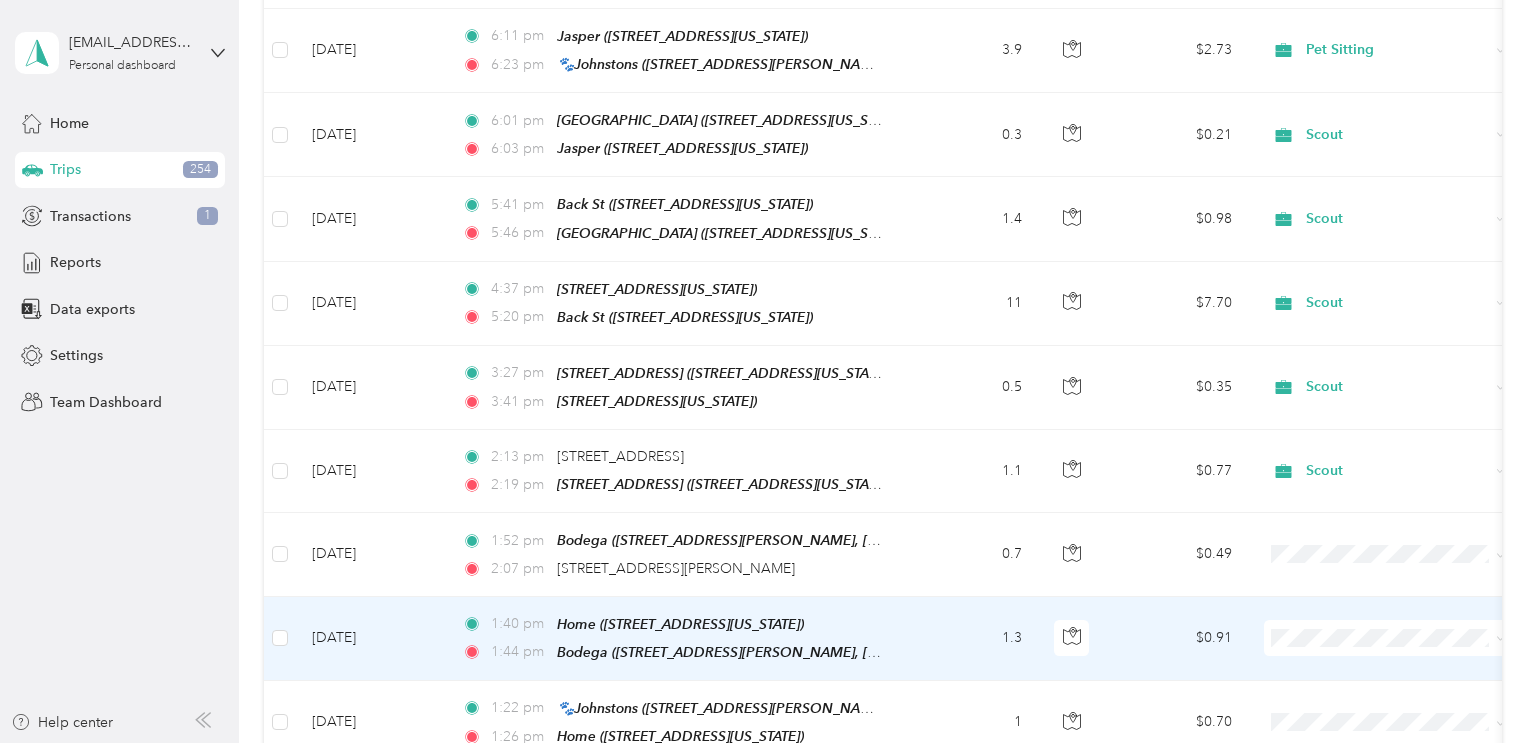 click on "Personal" at bounding box center [1406, 514] 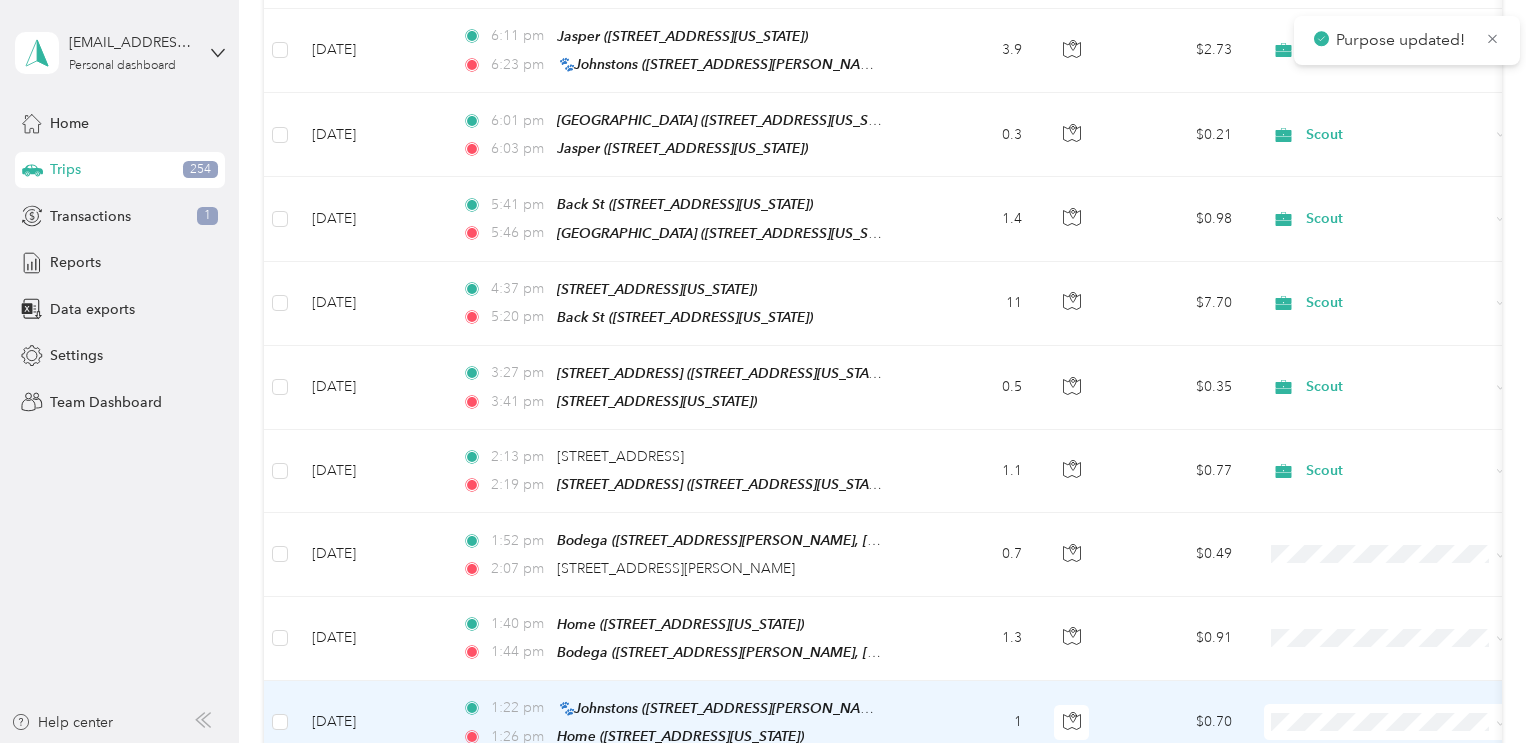 click 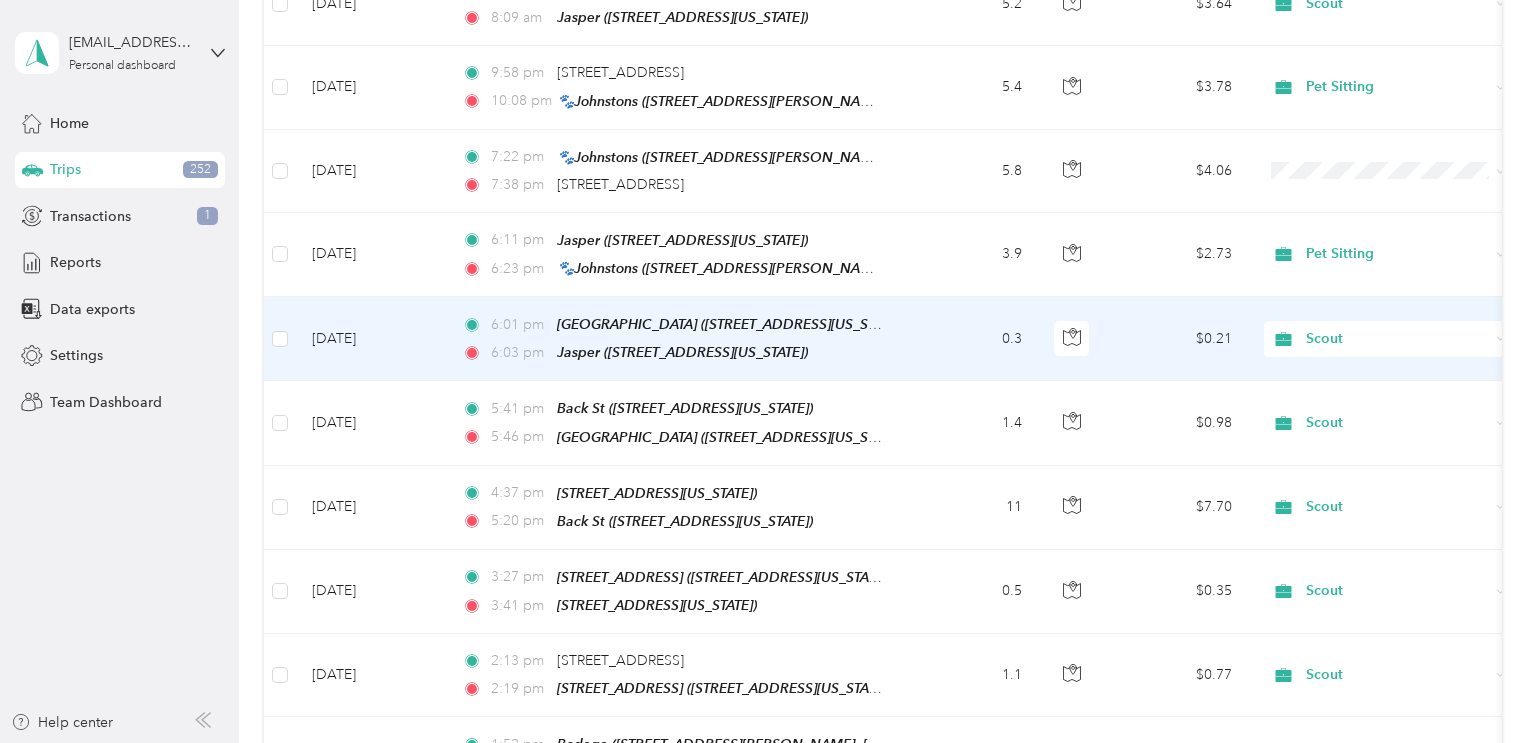 scroll, scrollTop: 9081, scrollLeft: 0, axis: vertical 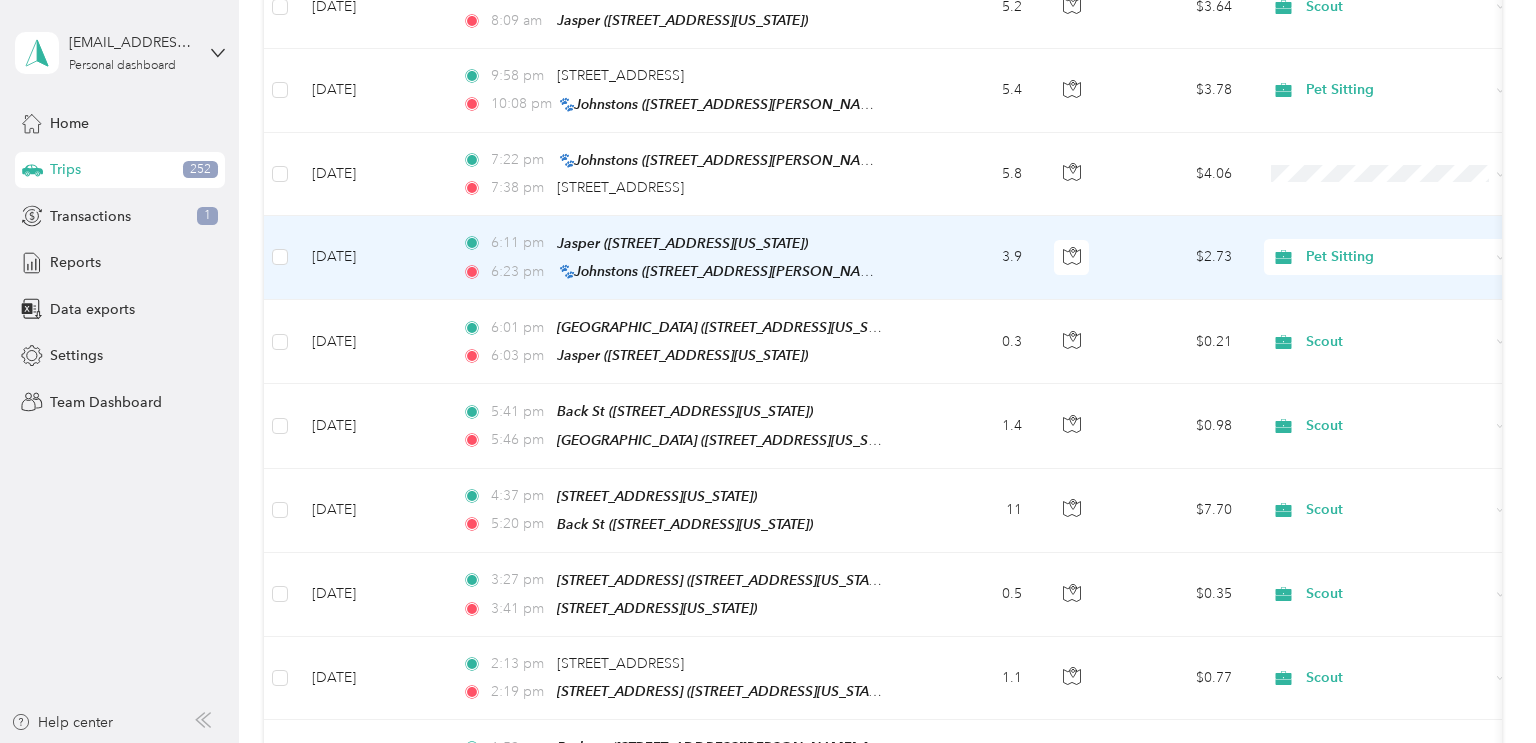click on "Pet Sitting" at bounding box center (1397, 257) 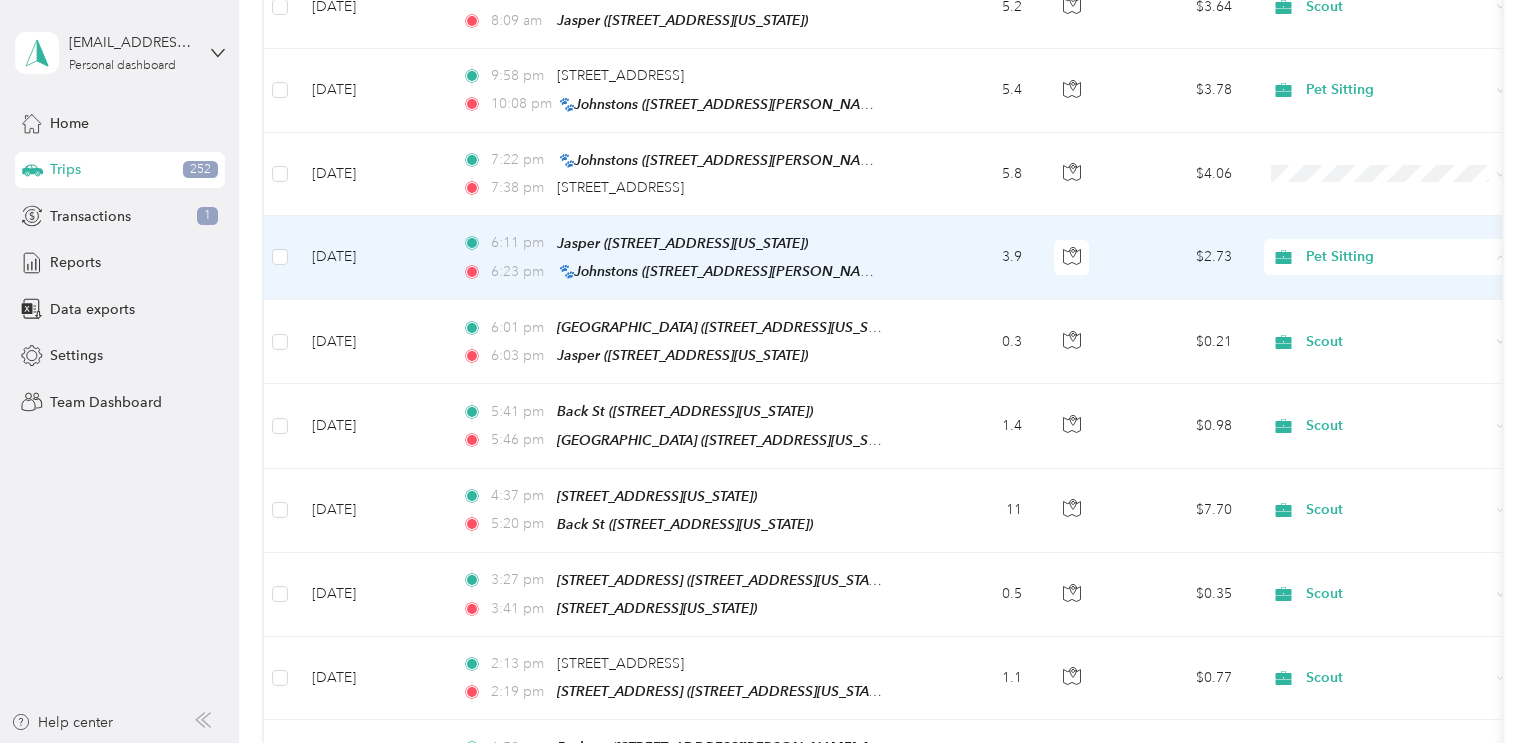click on "Scout" at bounding box center [1406, 217] 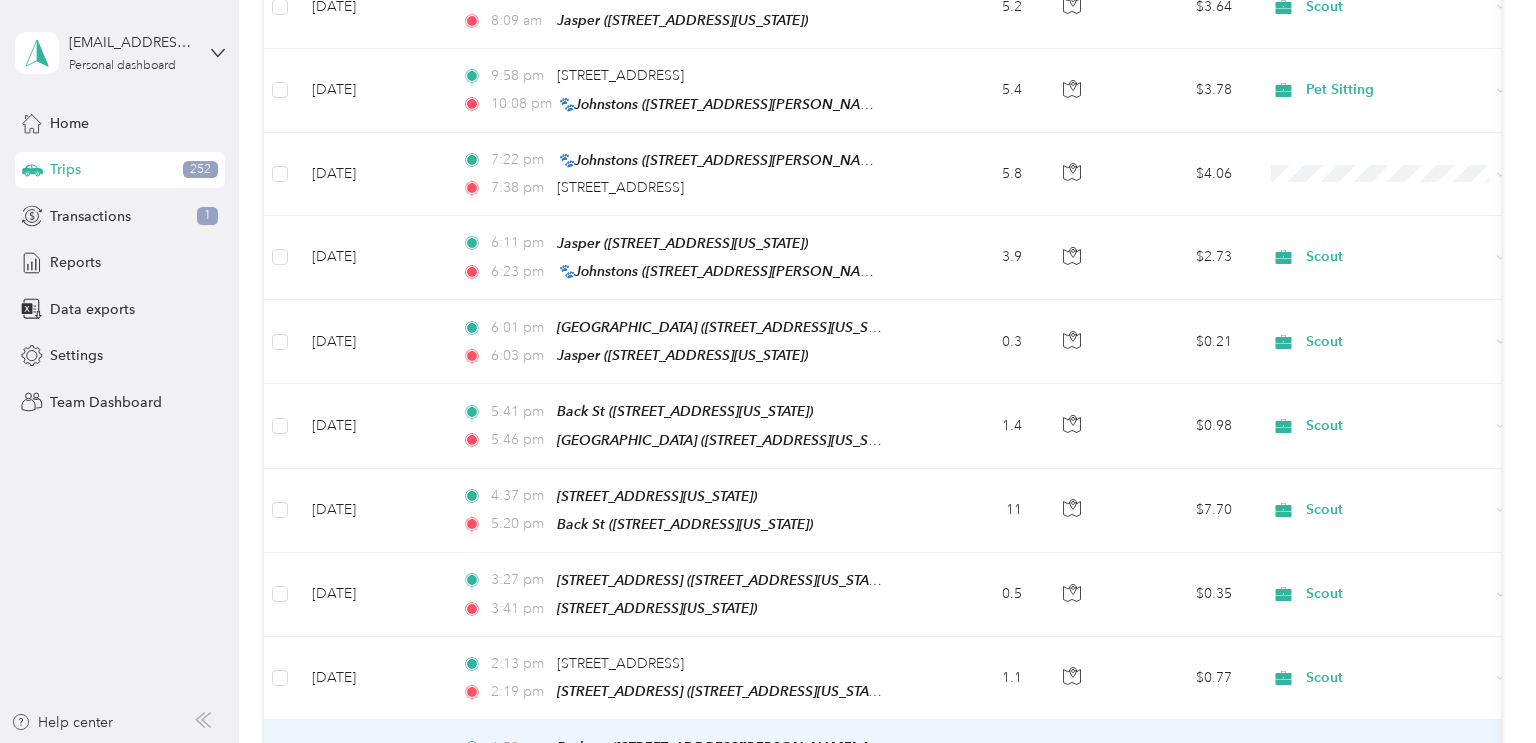 click on "Personal" at bounding box center [1406, 319] 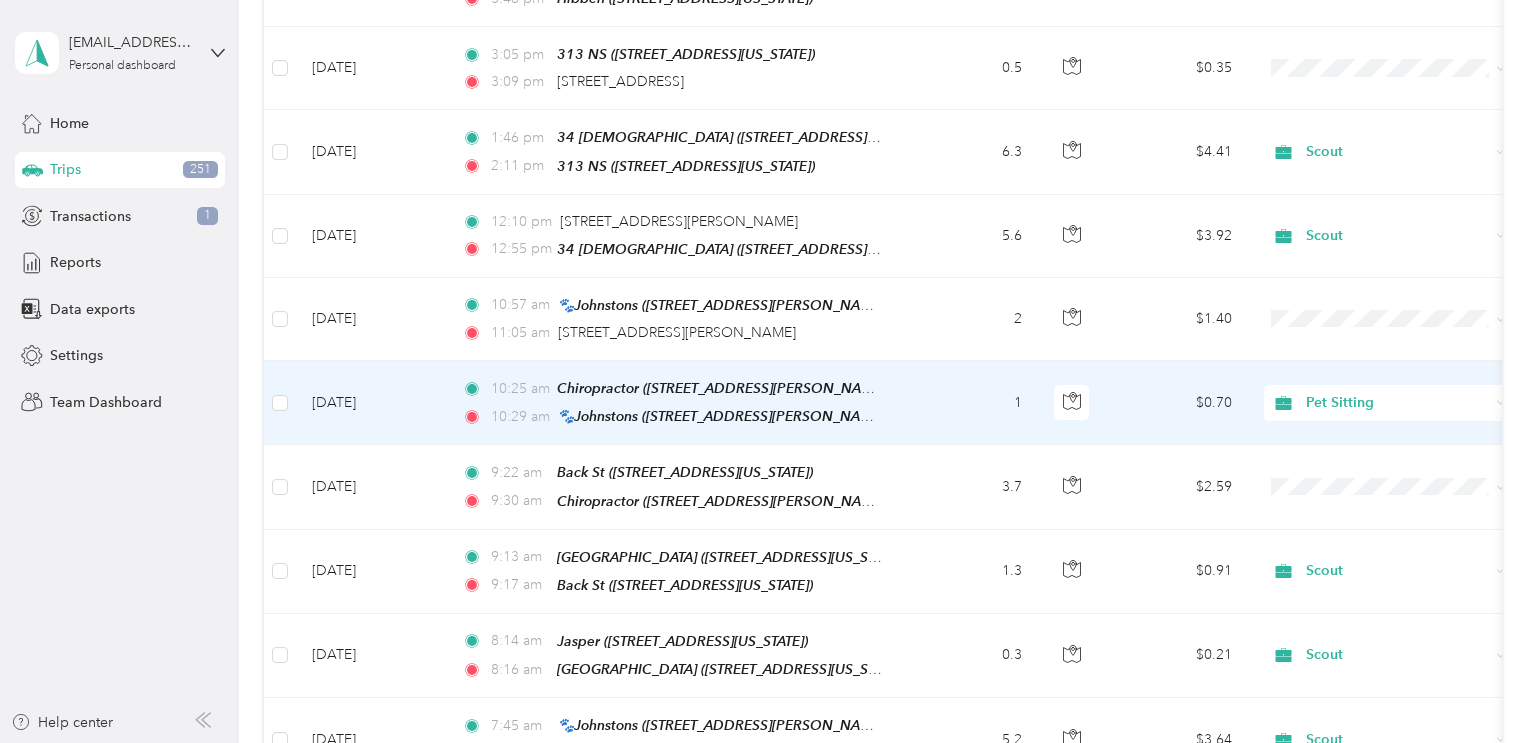 scroll, scrollTop: 8335, scrollLeft: 0, axis: vertical 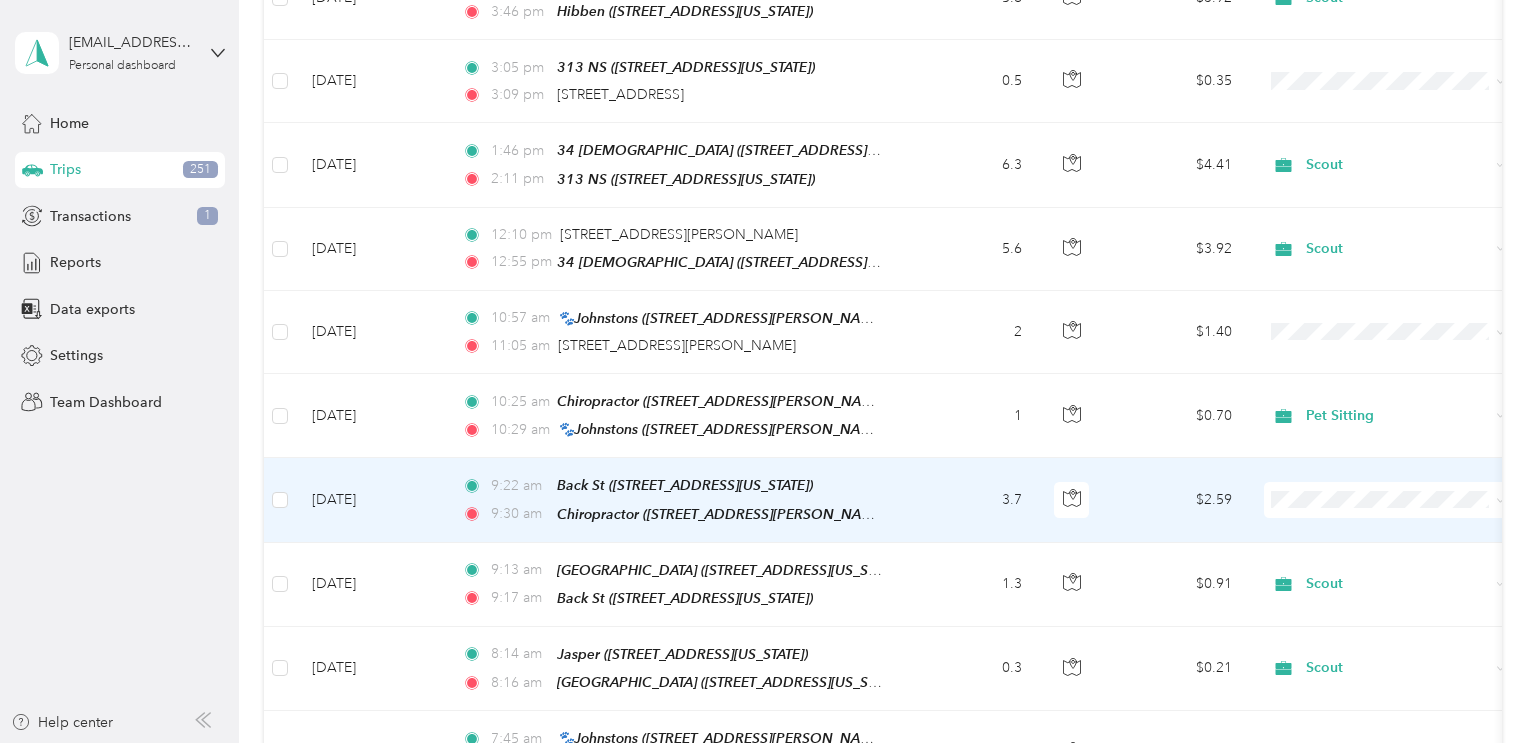 click on "Scout" at bounding box center [1406, 470] 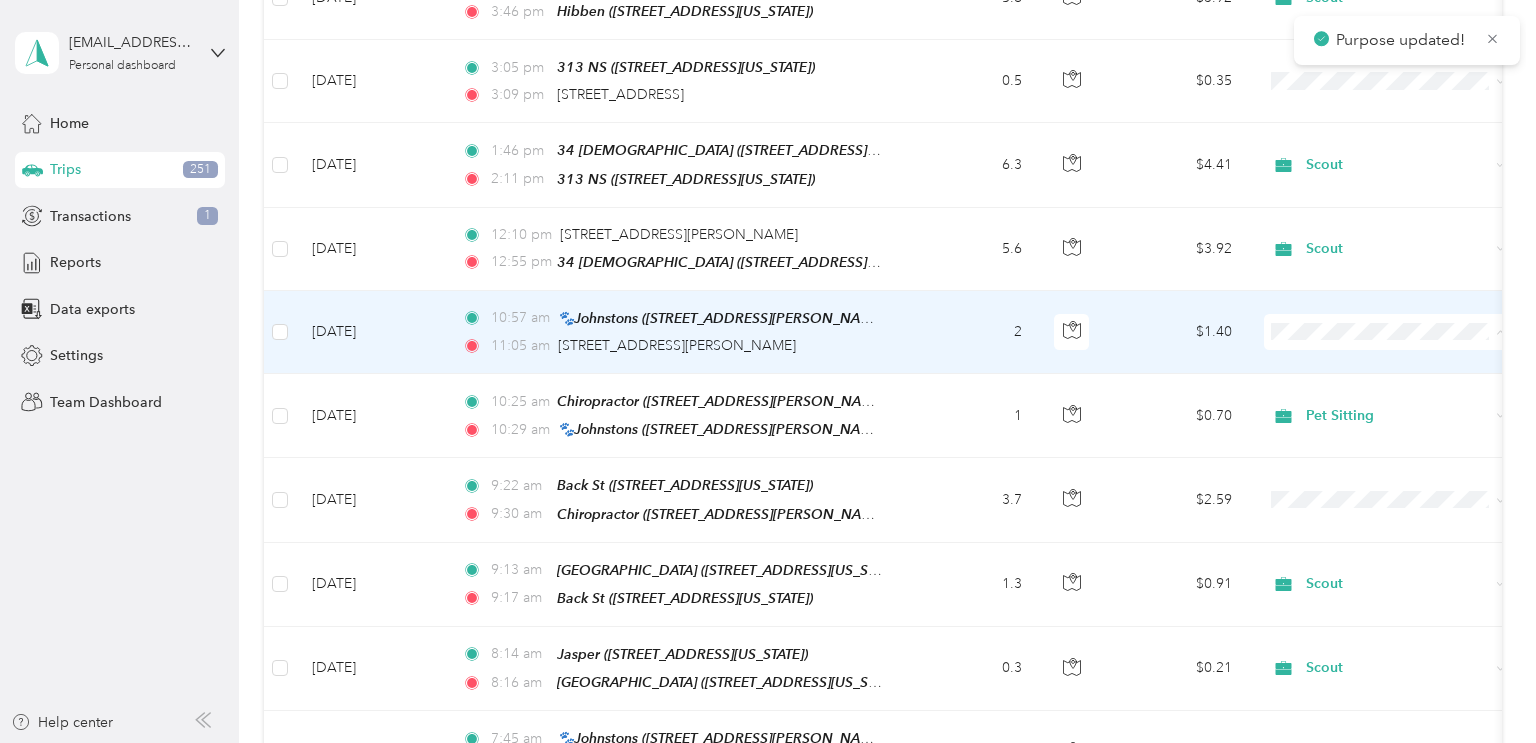 click on "Personal" at bounding box center (1388, 237) 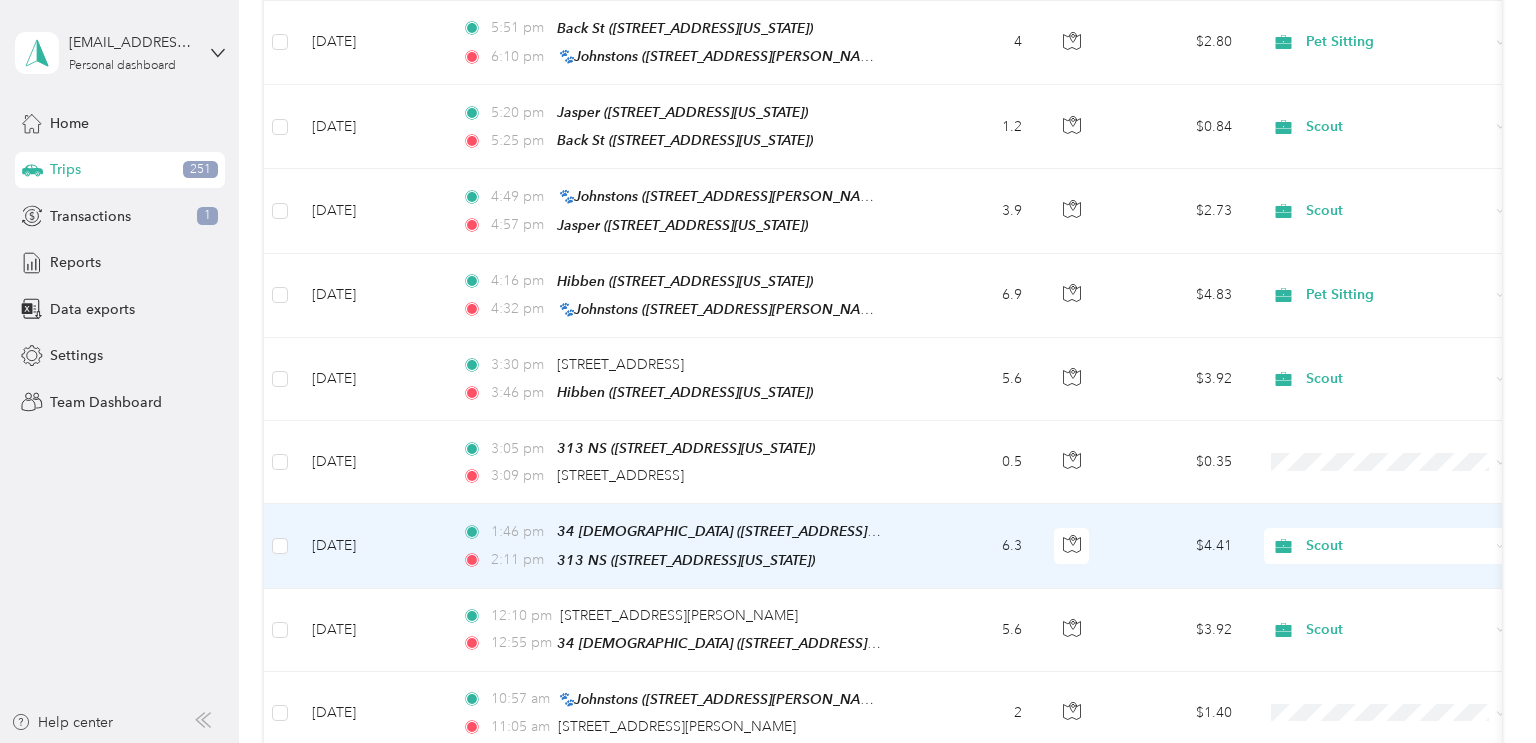 scroll, scrollTop: 7944, scrollLeft: 0, axis: vertical 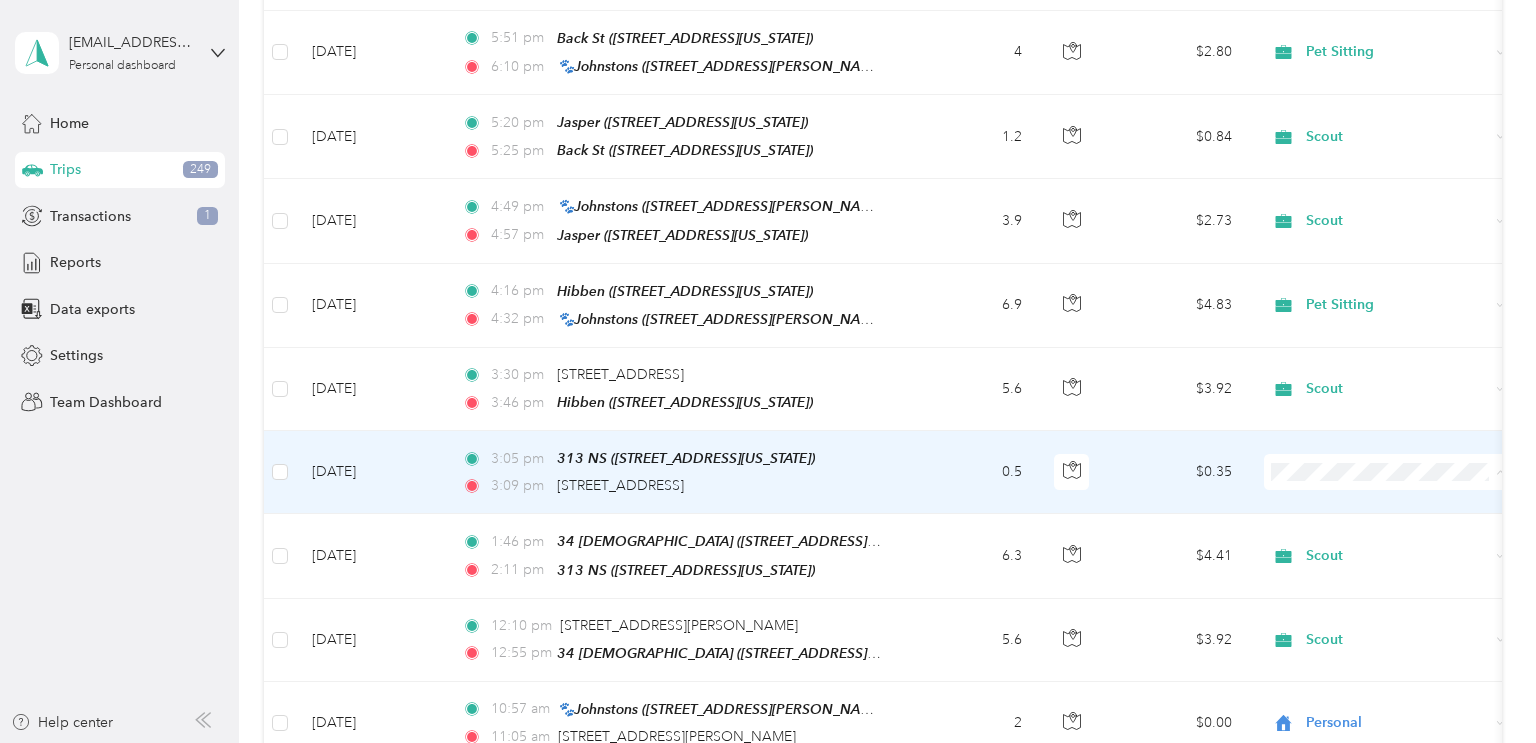 click on "Scout" at bounding box center [1388, 452] 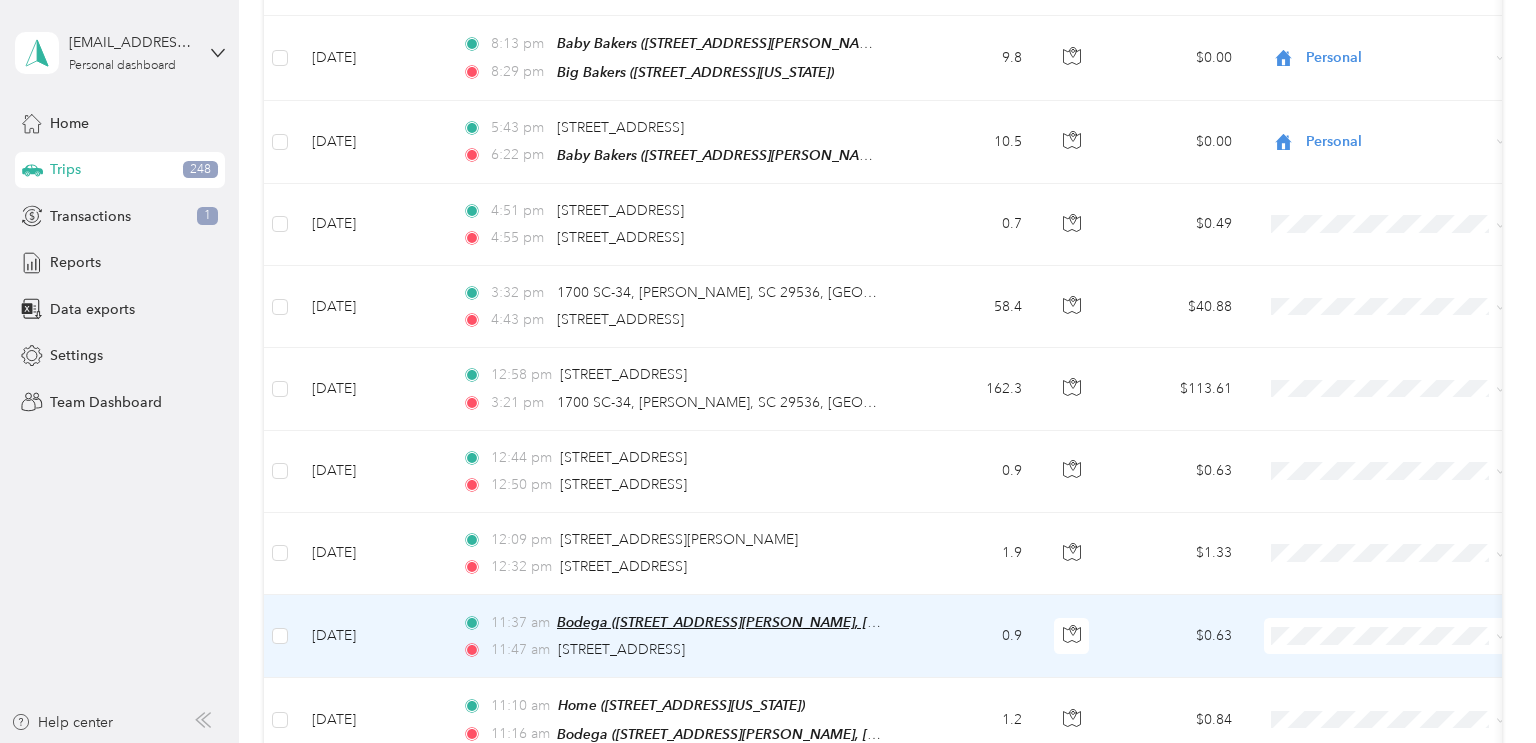 scroll, scrollTop: 7100, scrollLeft: 0, axis: vertical 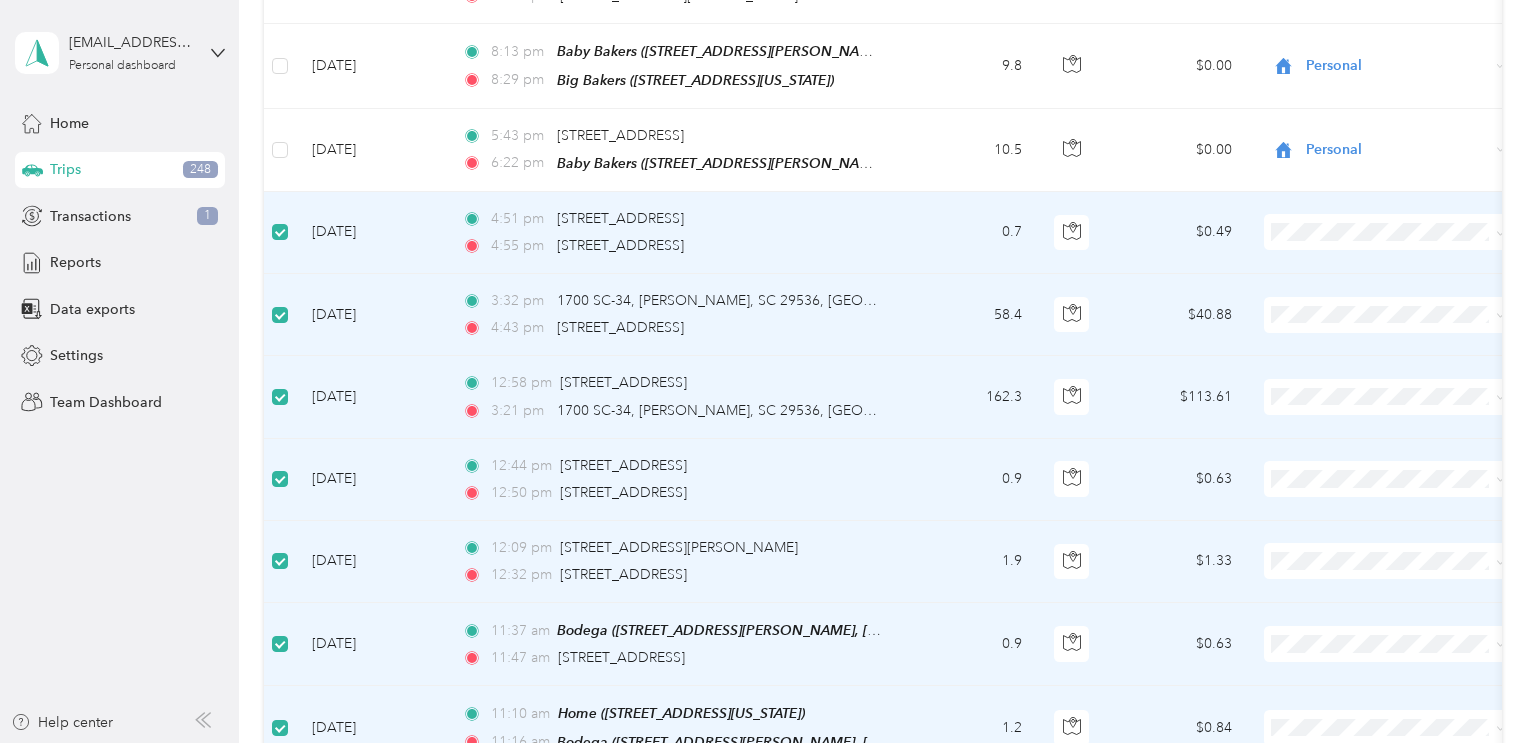 click at bounding box center [280, 812] 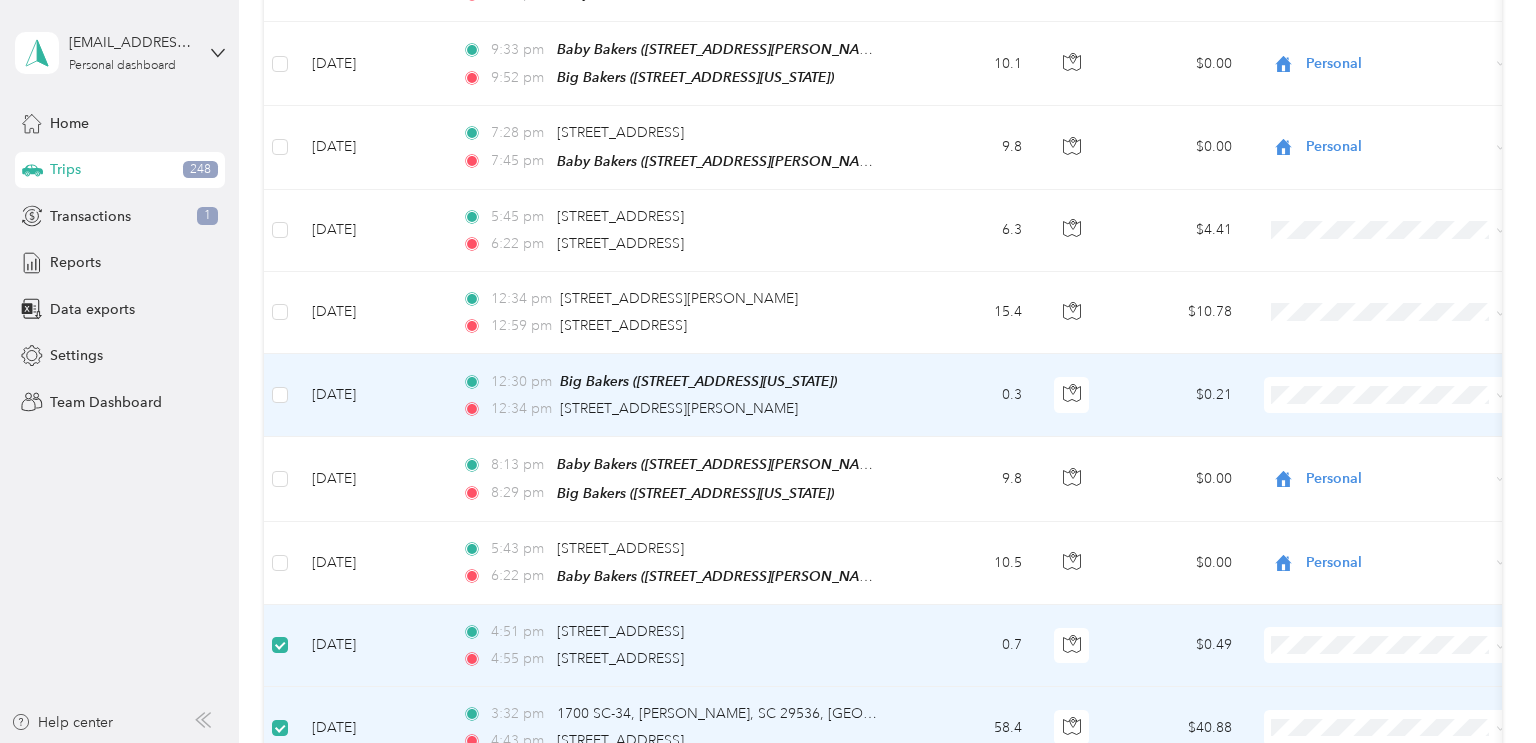 scroll, scrollTop: 6637, scrollLeft: 0, axis: vertical 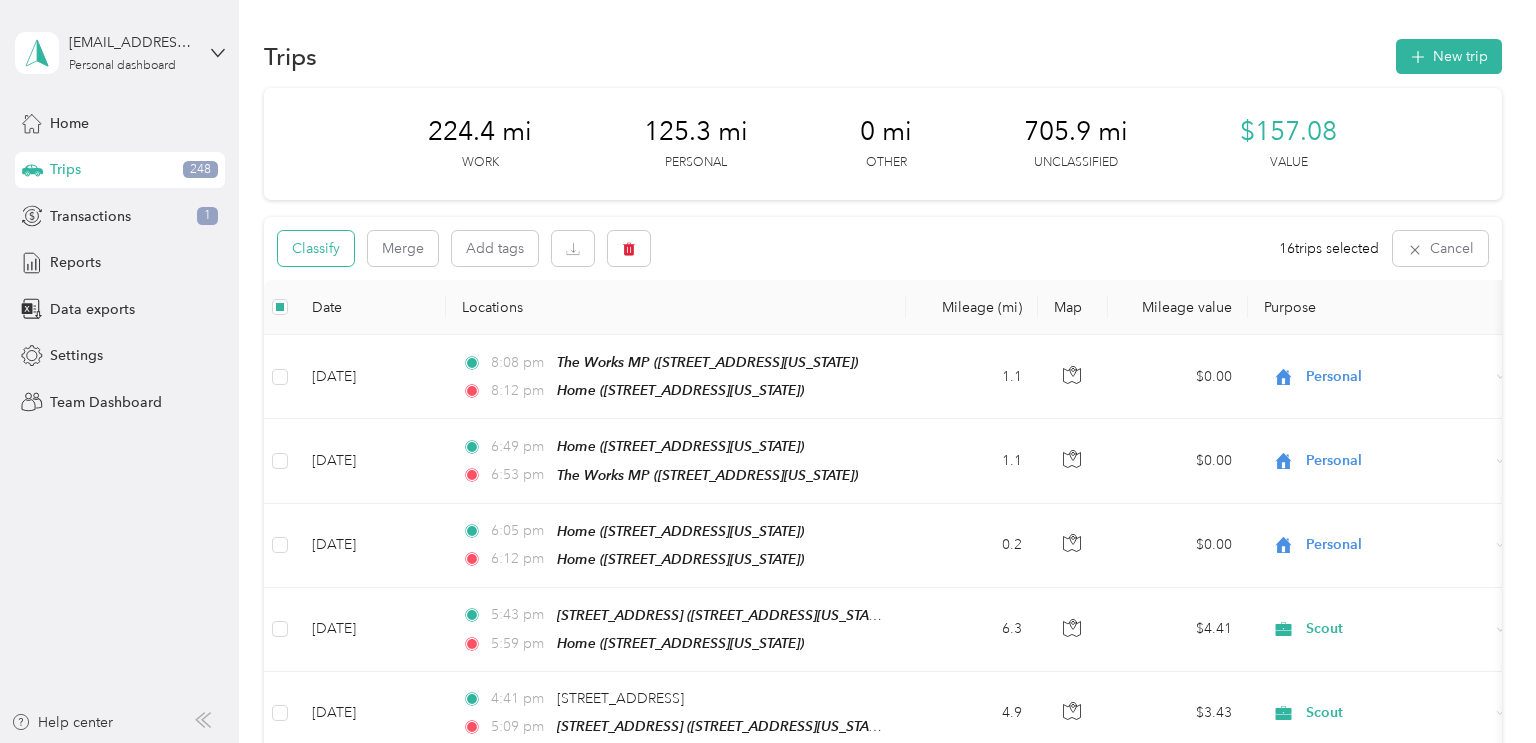click on "Classify" at bounding box center (316, 248) 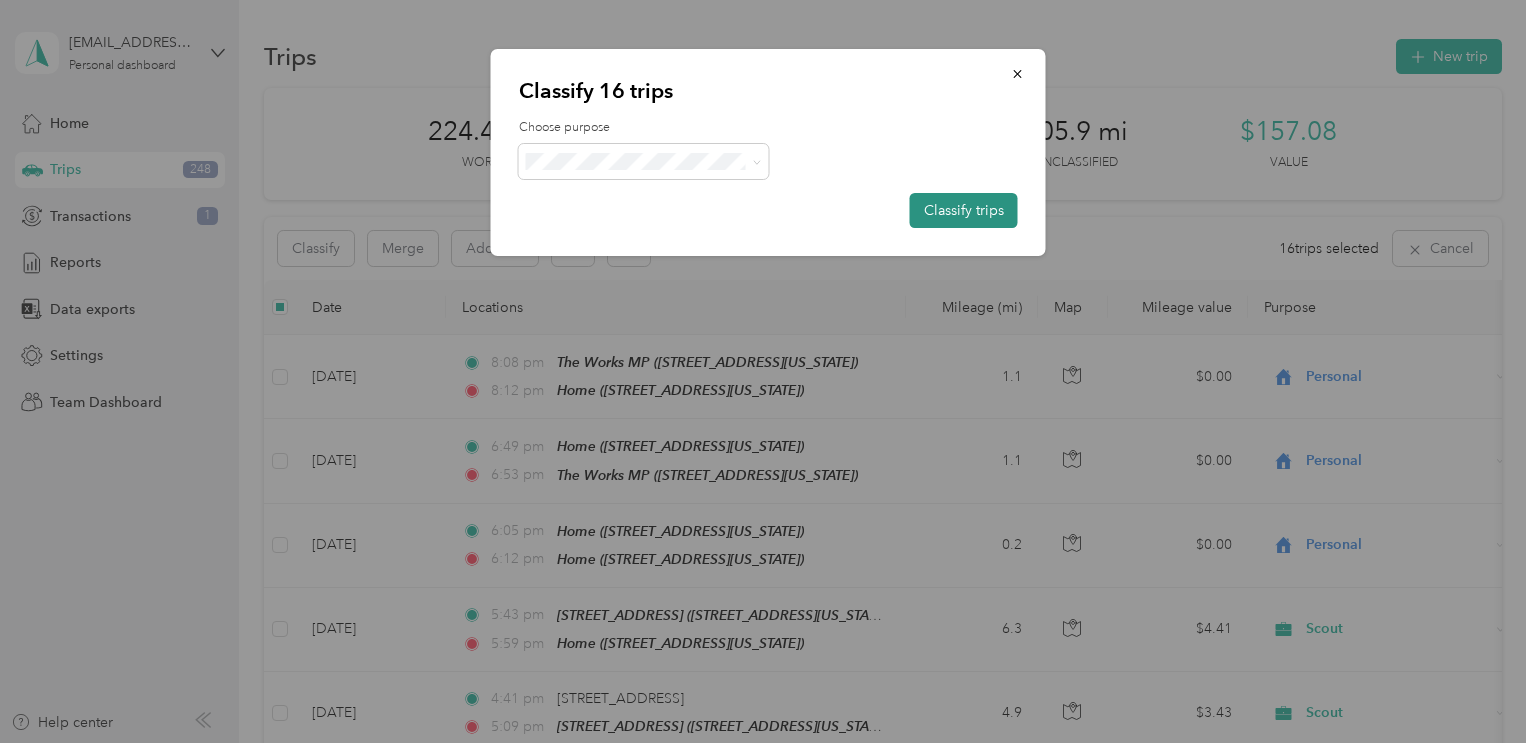 click on "Classify trips" at bounding box center [964, 210] 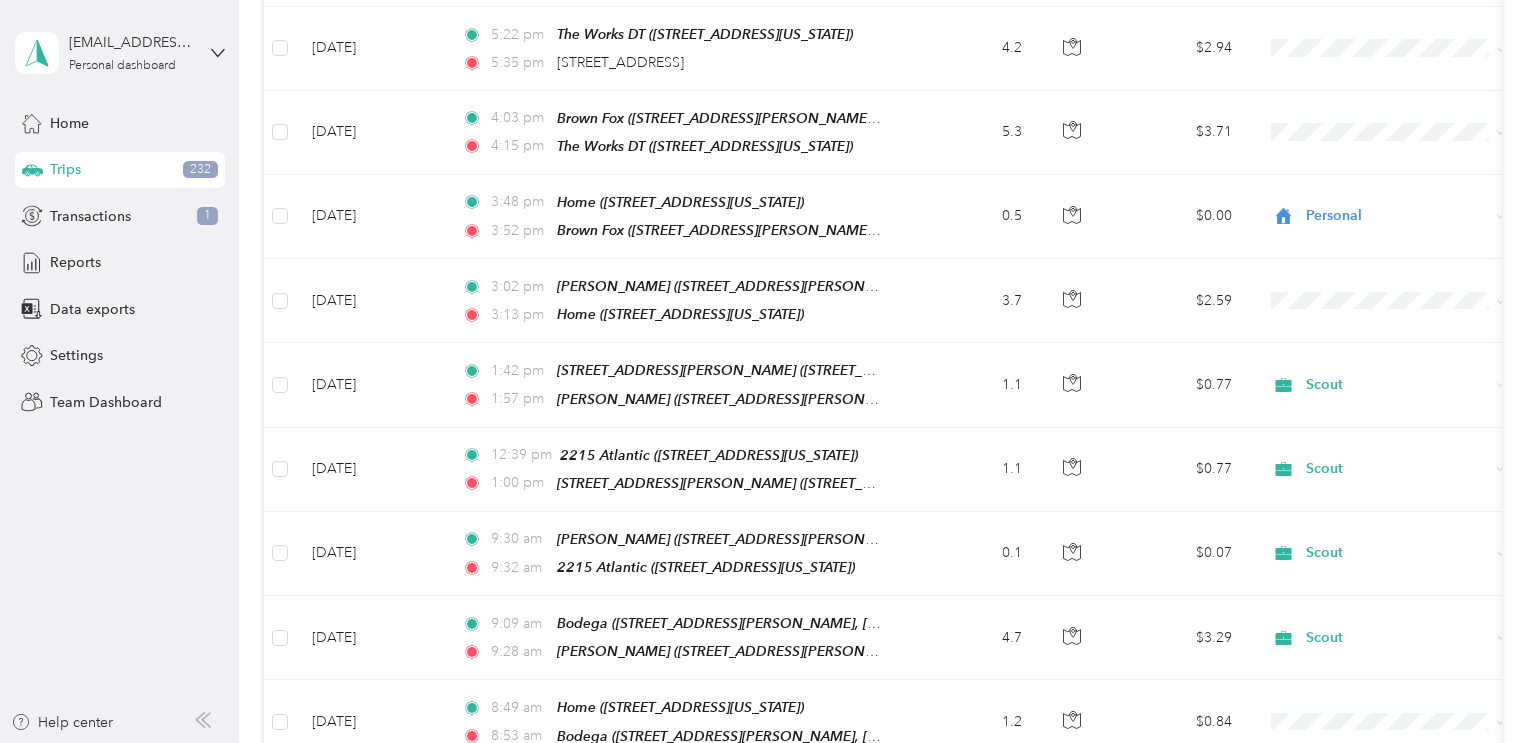 scroll, scrollTop: 5104, scrollLeft: 0, axis: vertical 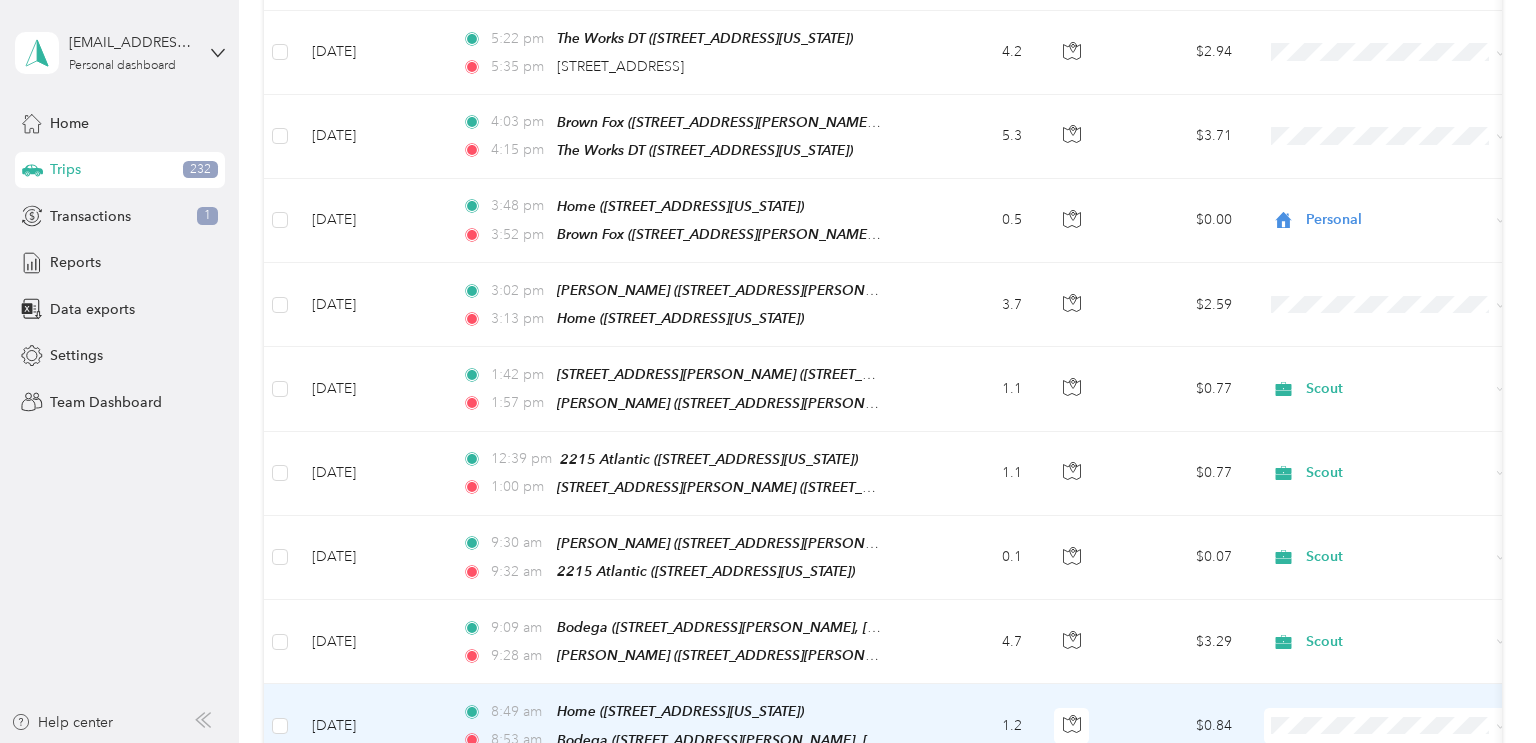 click on "Personal" at bounding box center [1406, 358] 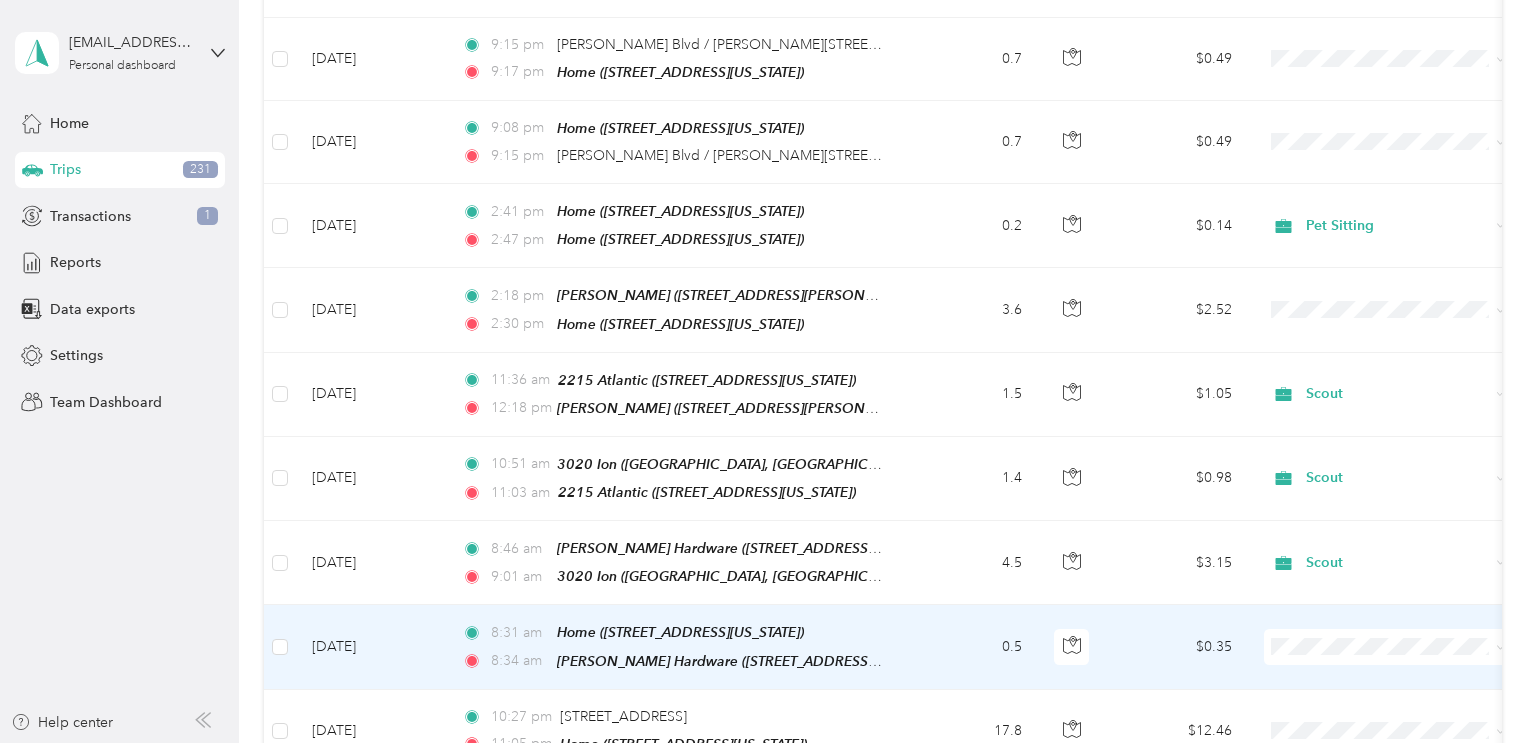 scroll, scrollTop: 4176, scrollLeft: 0, axis: vertical 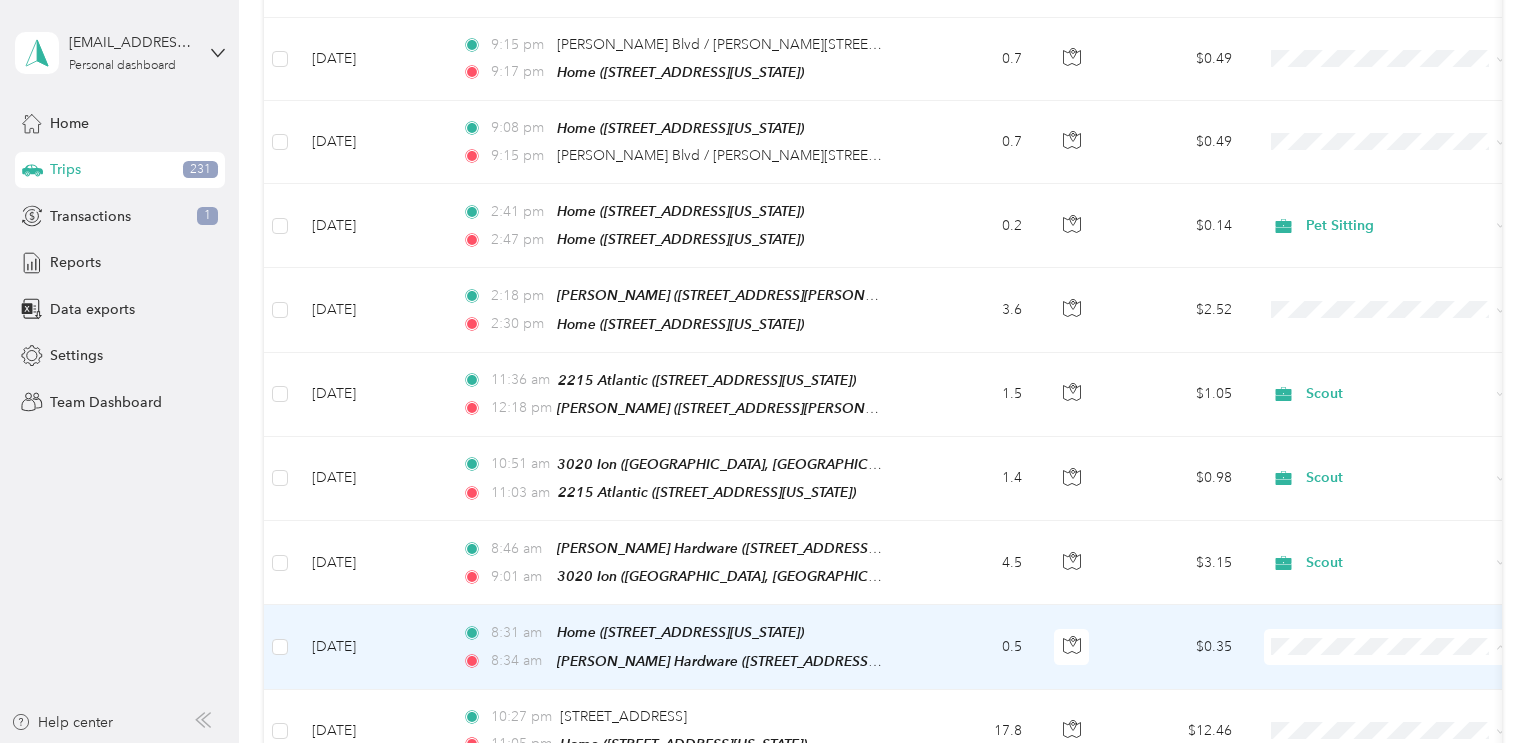 click on "Scout" at bounding box center [1406, 372] 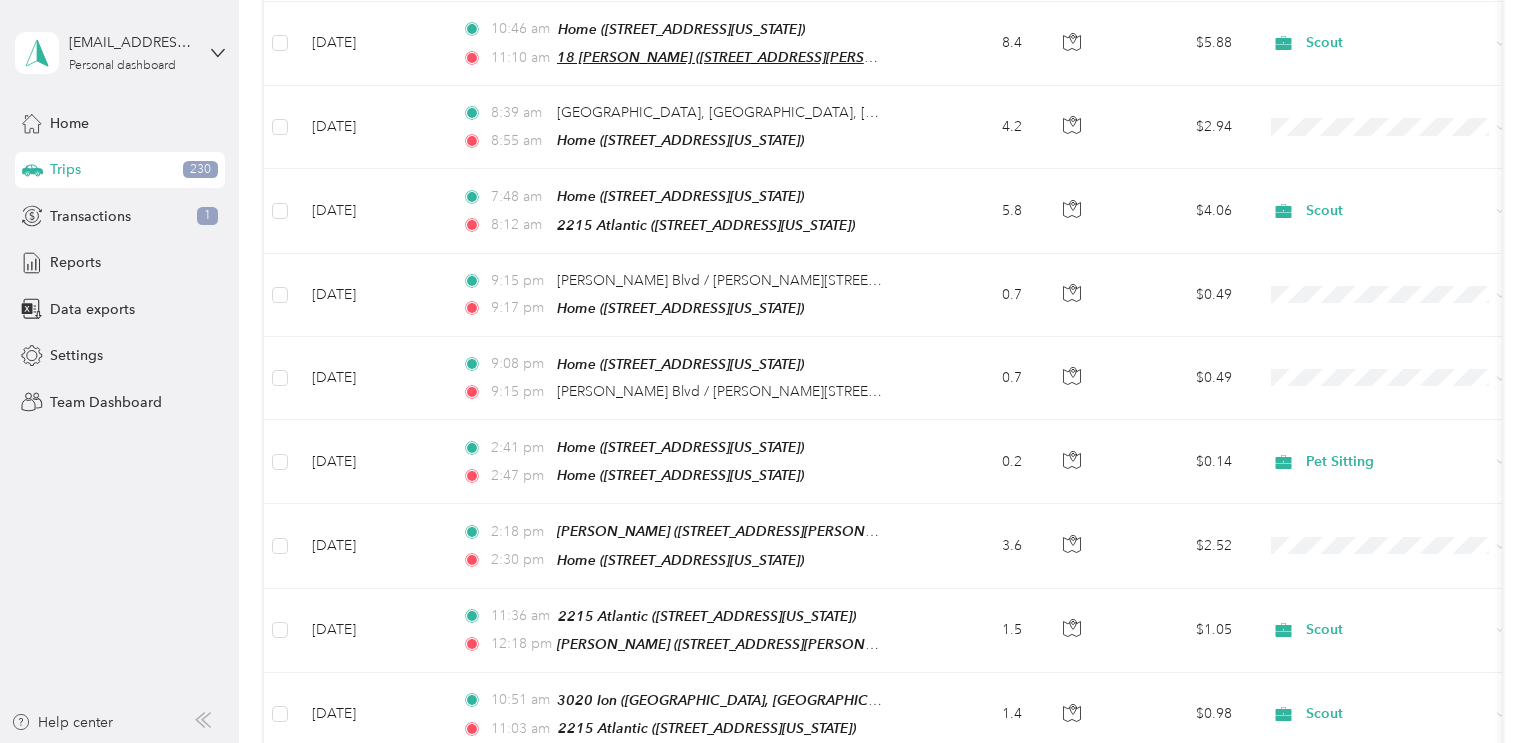 scroll, scrollTop: 3914, scrollLeft: 0, axis: vertical 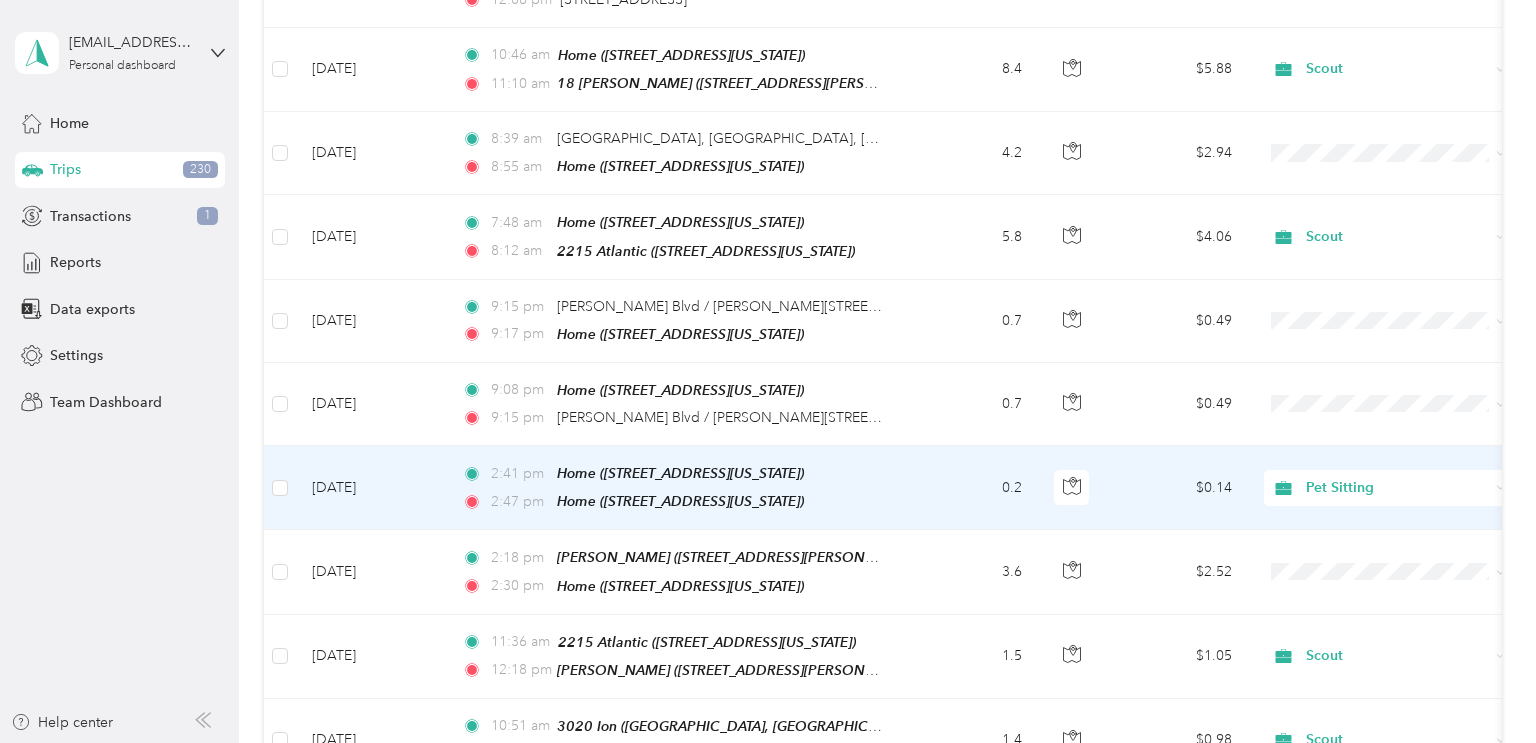 click on "Pet Sitting" at bounding box center [1397, 488] 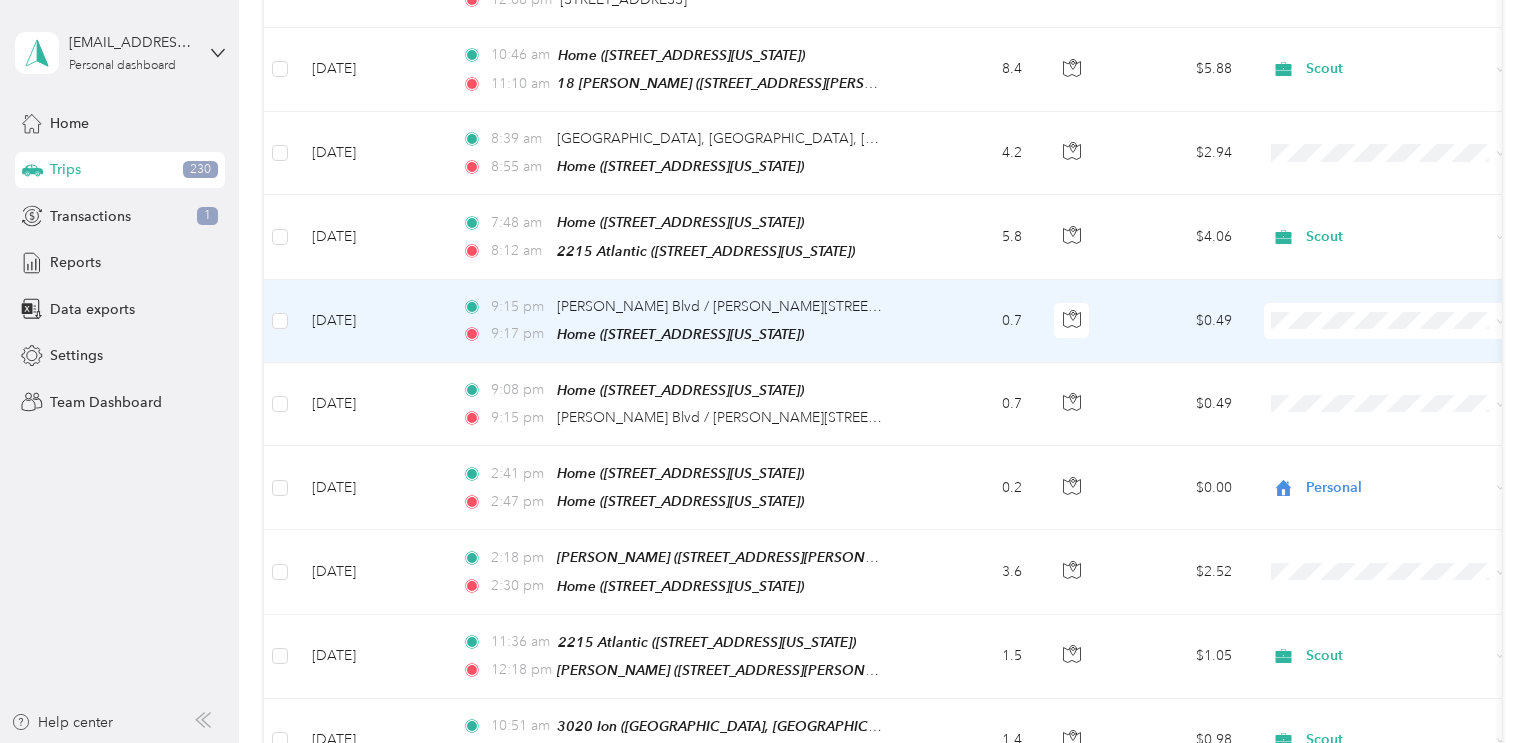 click at bounding box center [1388, 321] 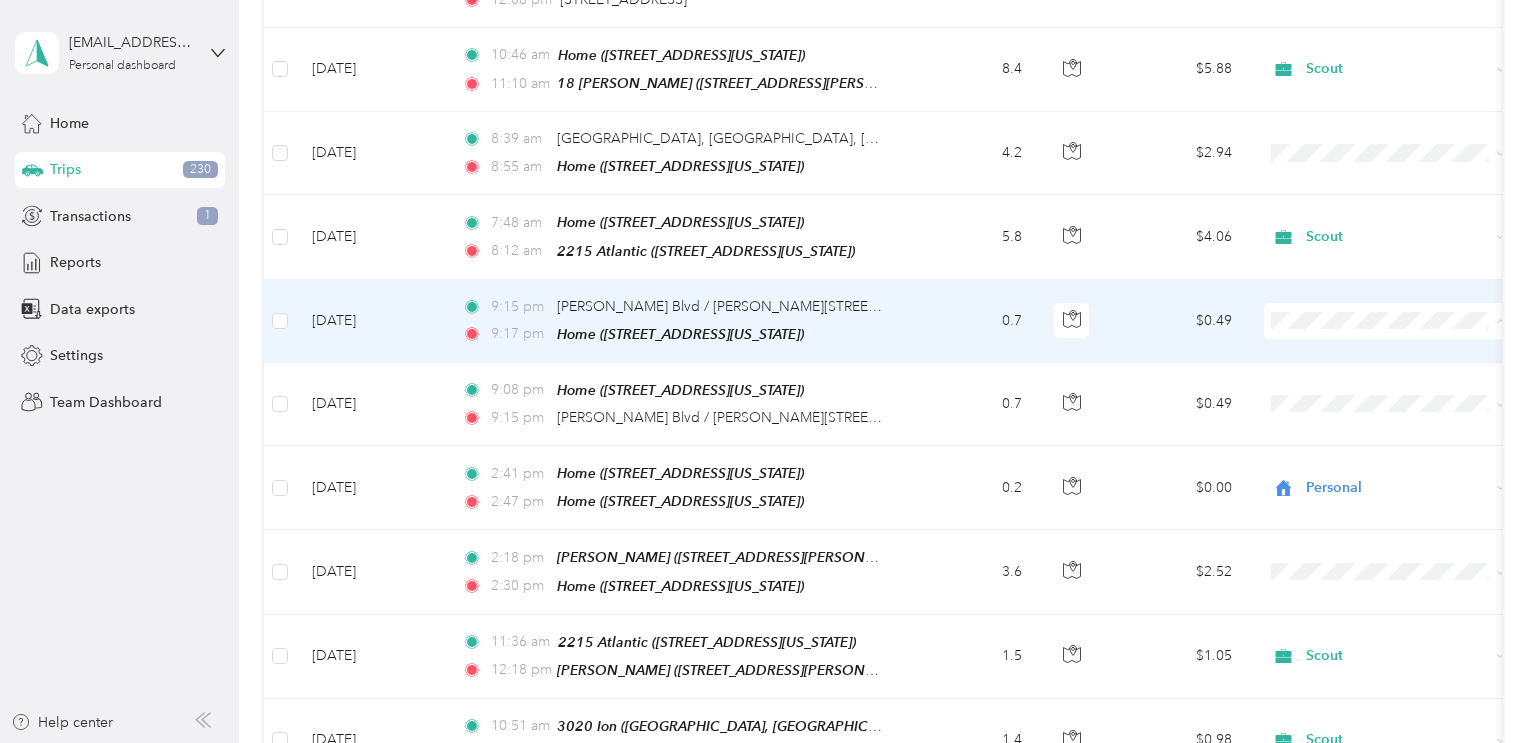 click on "Personal" at bounding box center (1388, 309) 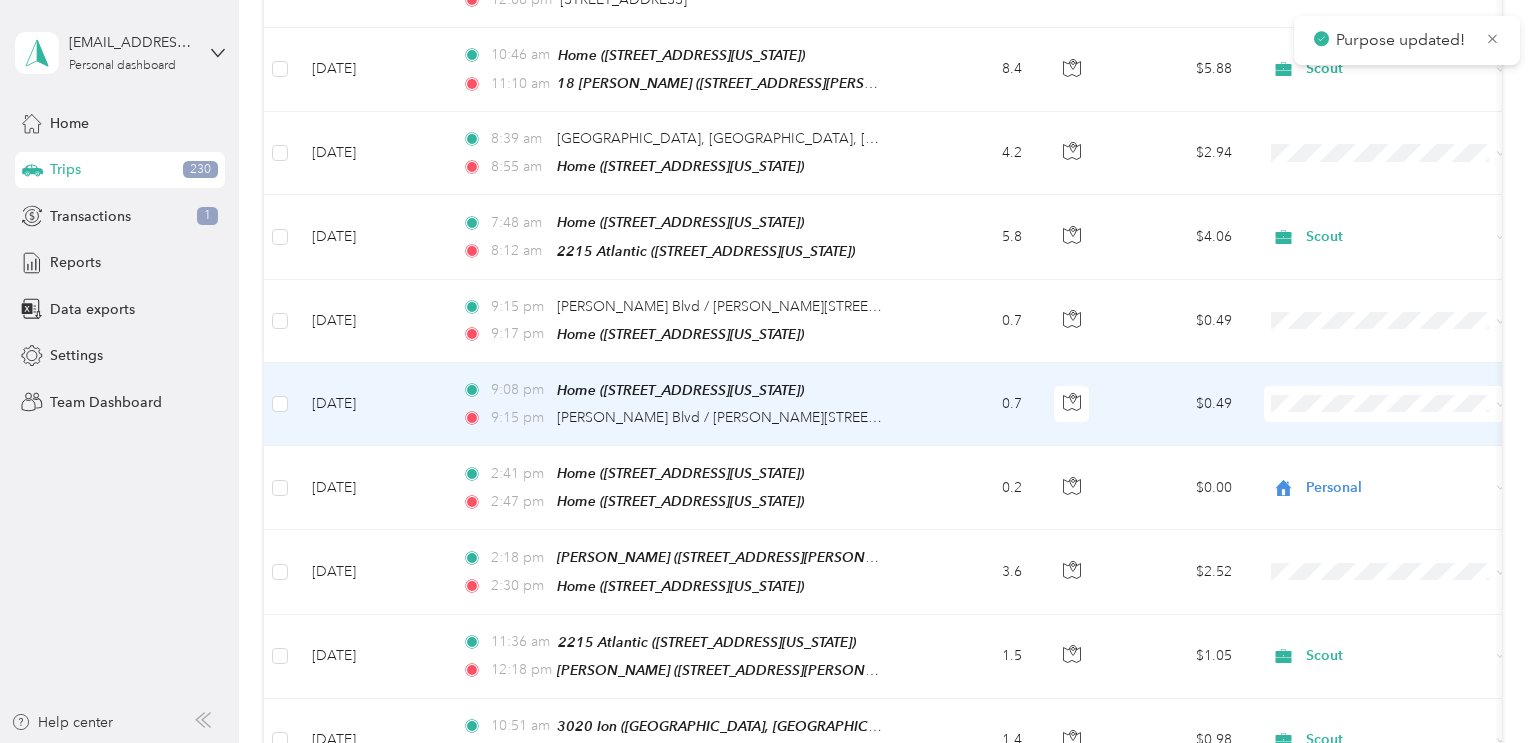 click on "Personal" at bounding box center (1406, 389) 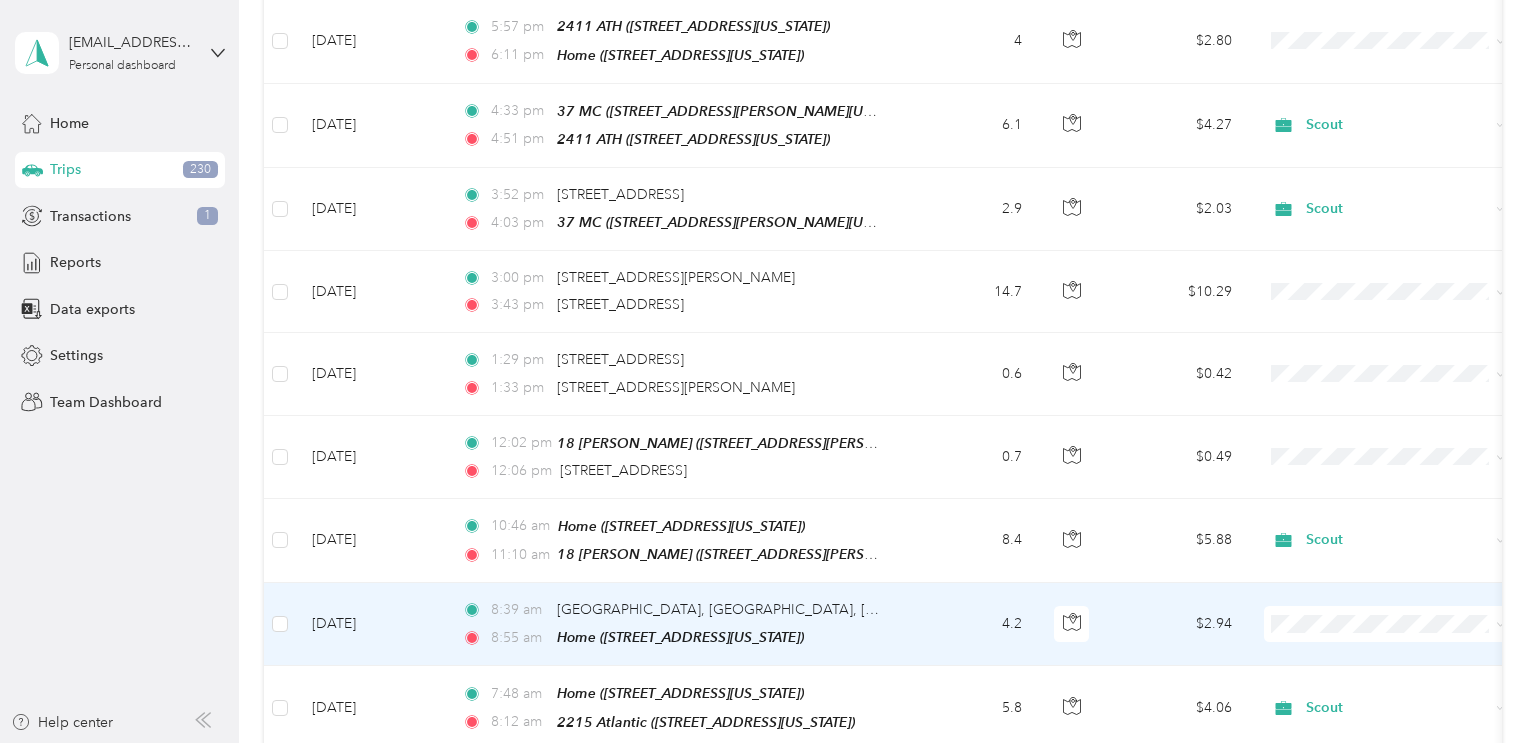 scroll, scrollTop: 3438, scrollLeft: 0, axis: vertical 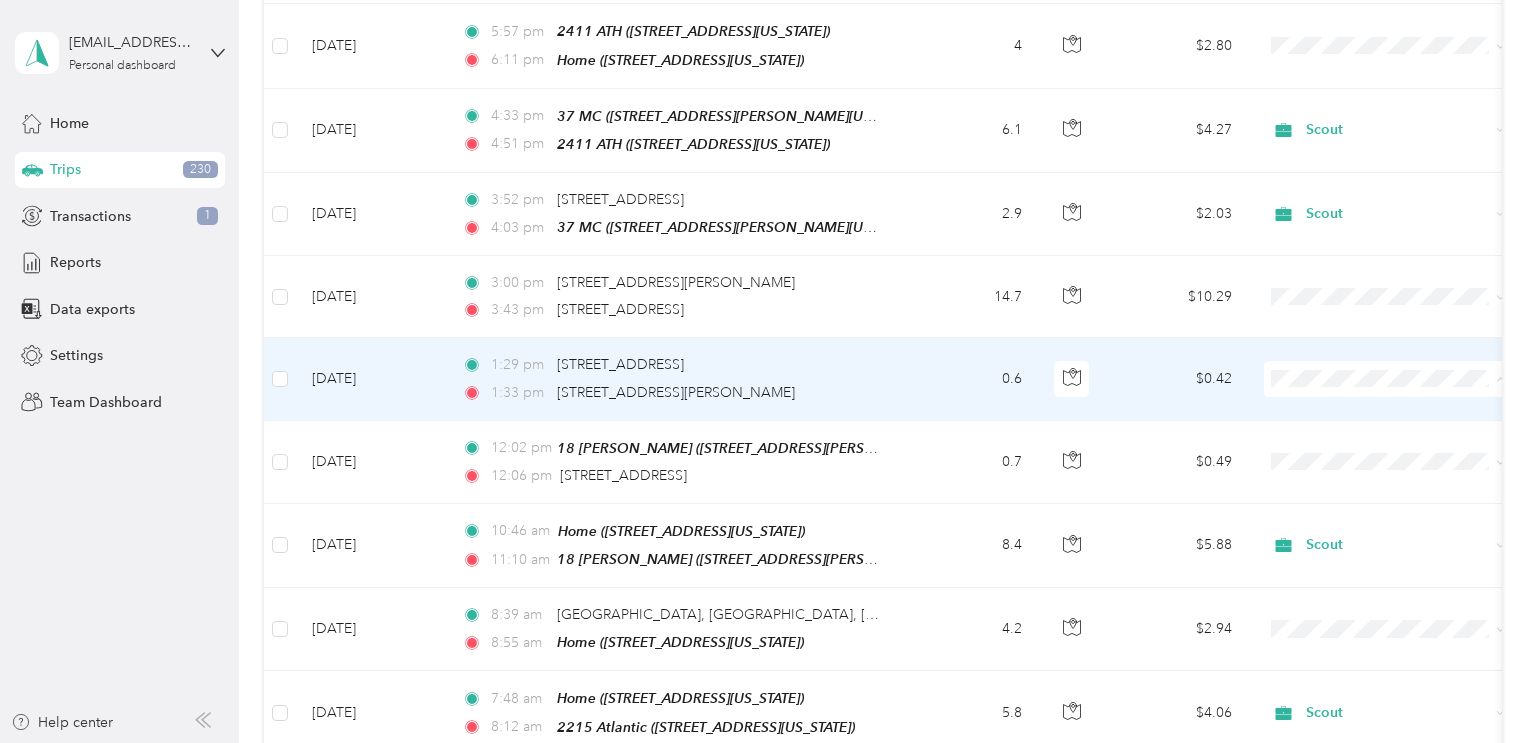 click 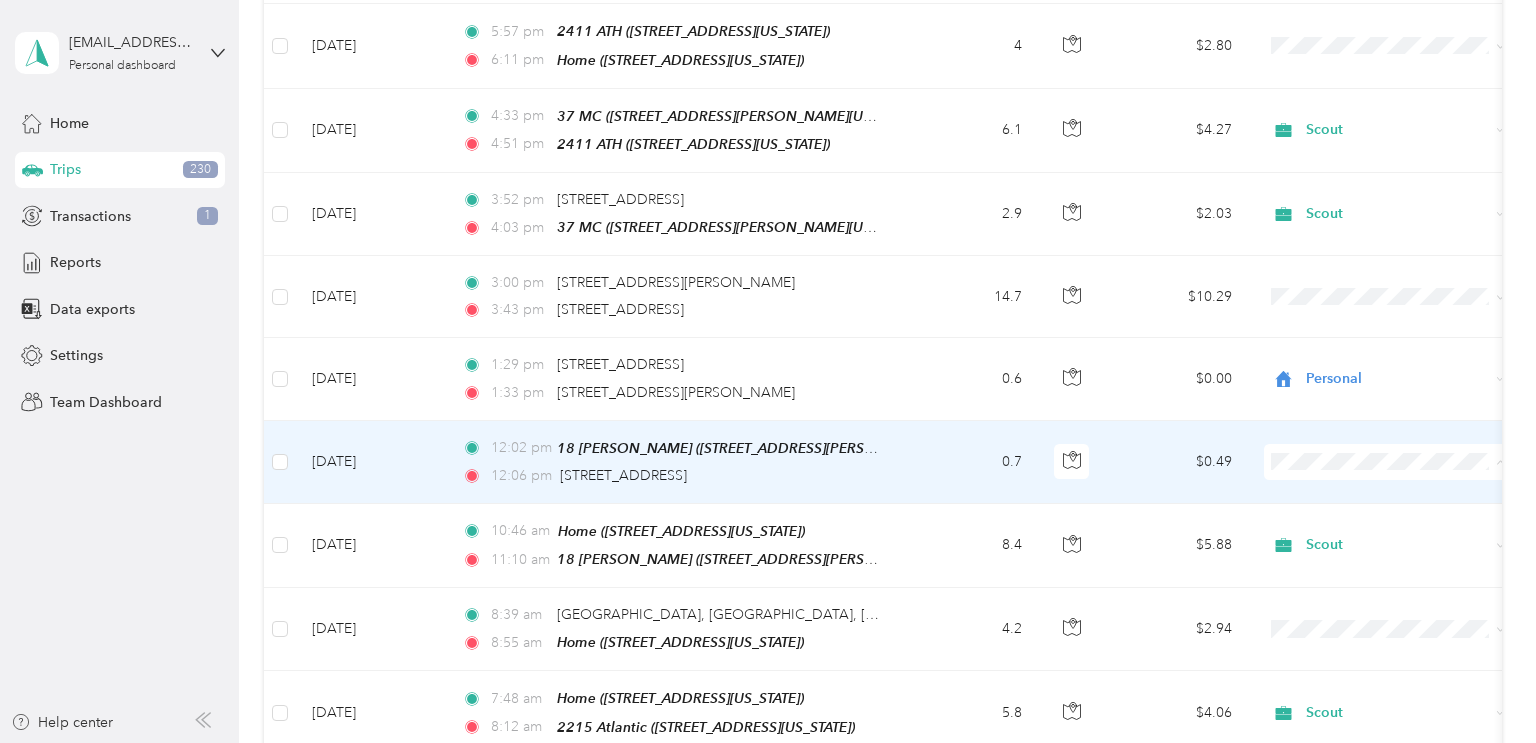 click on "Personal" at bounding box center (1406, 457) 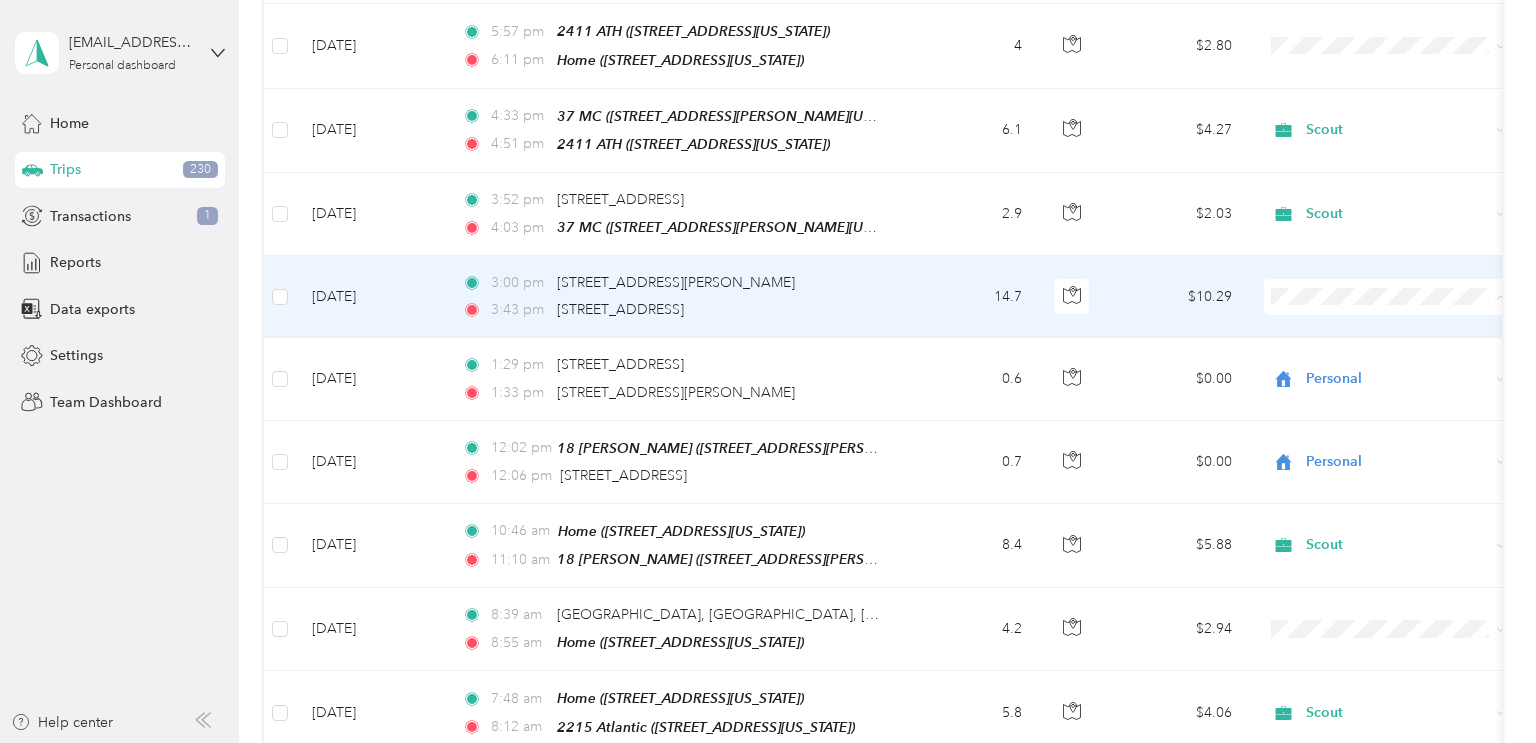 click on "Scout" at bounding box center [1388, 363] 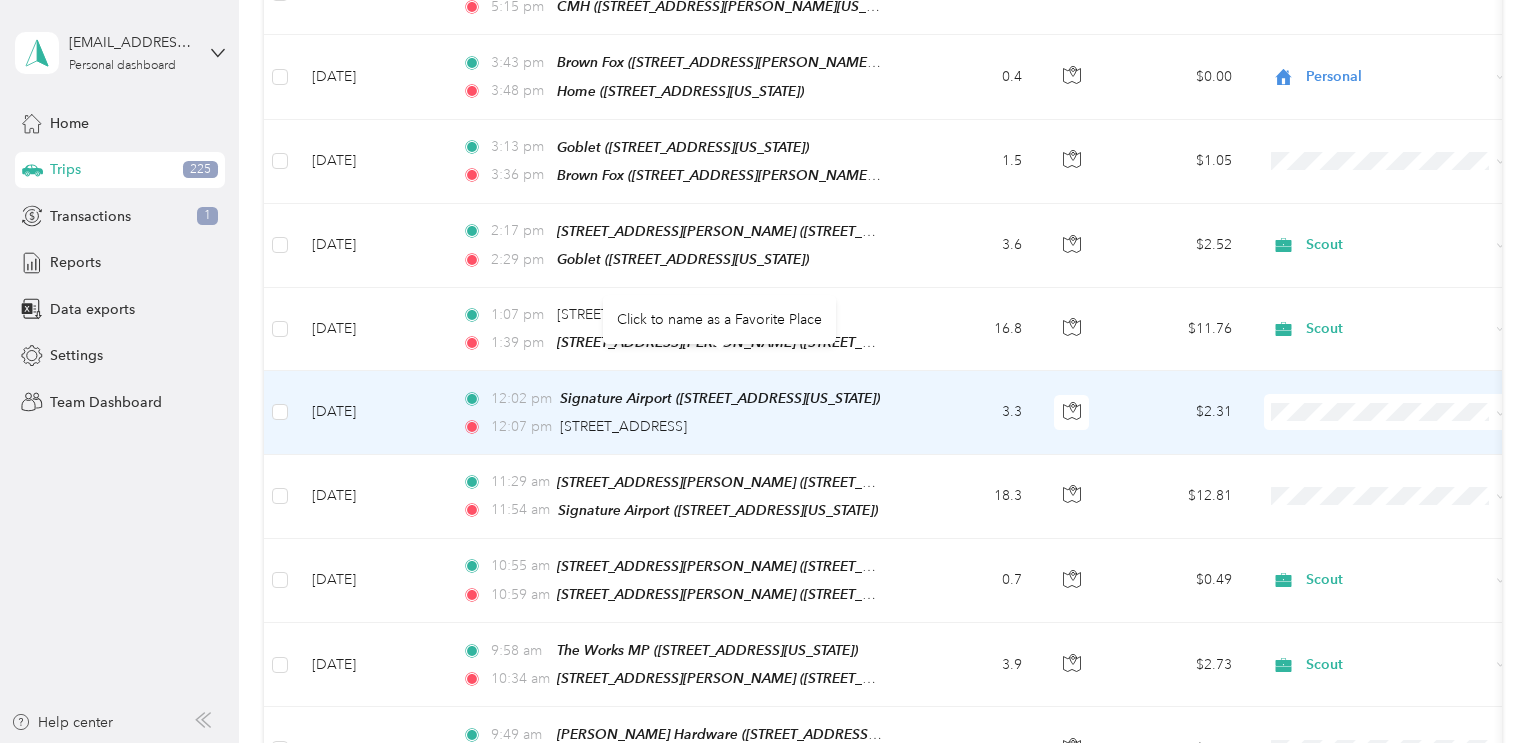 scroll, scrollTop: 2411, scrollLeft: 0, axis: vertical 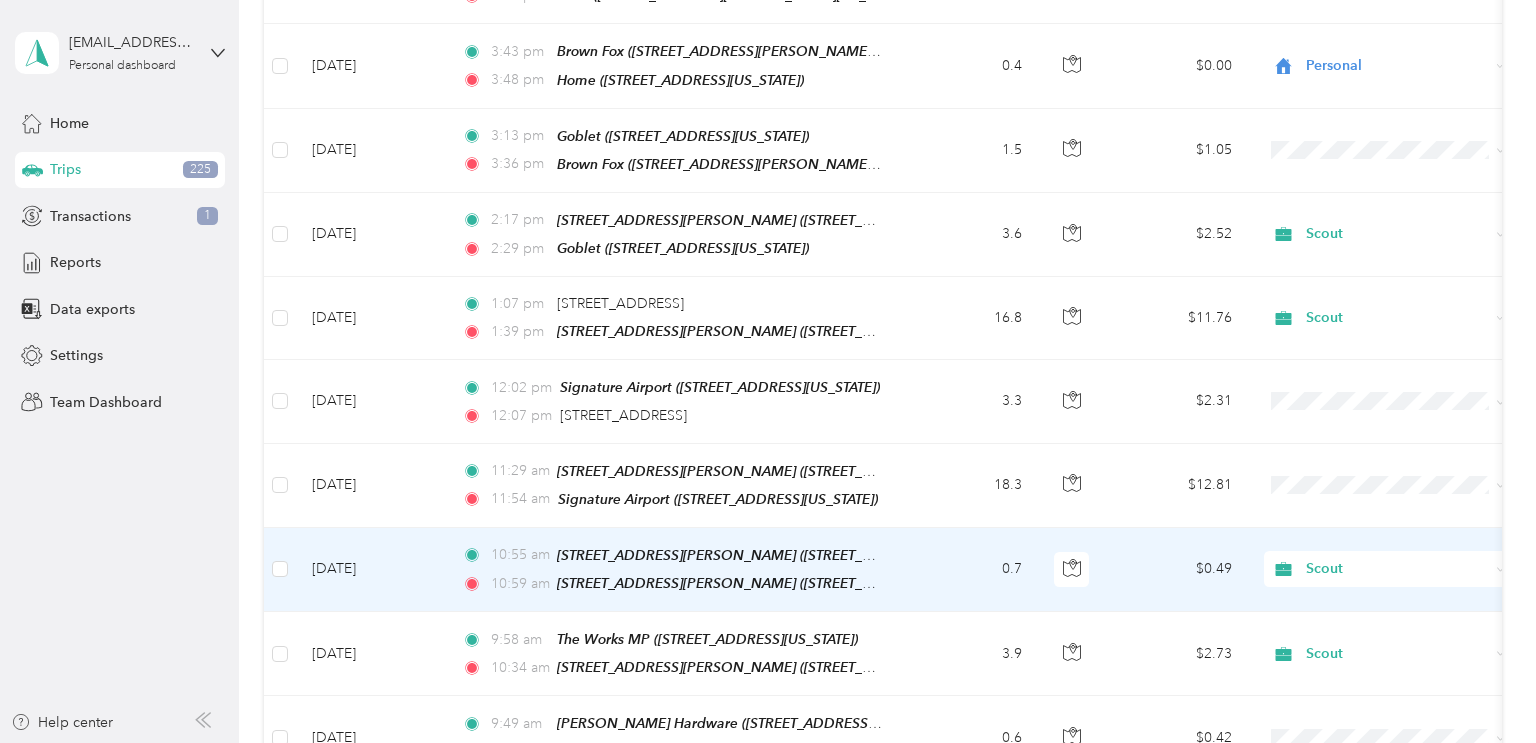 click on "0.7" at bounding box center (972, 570) 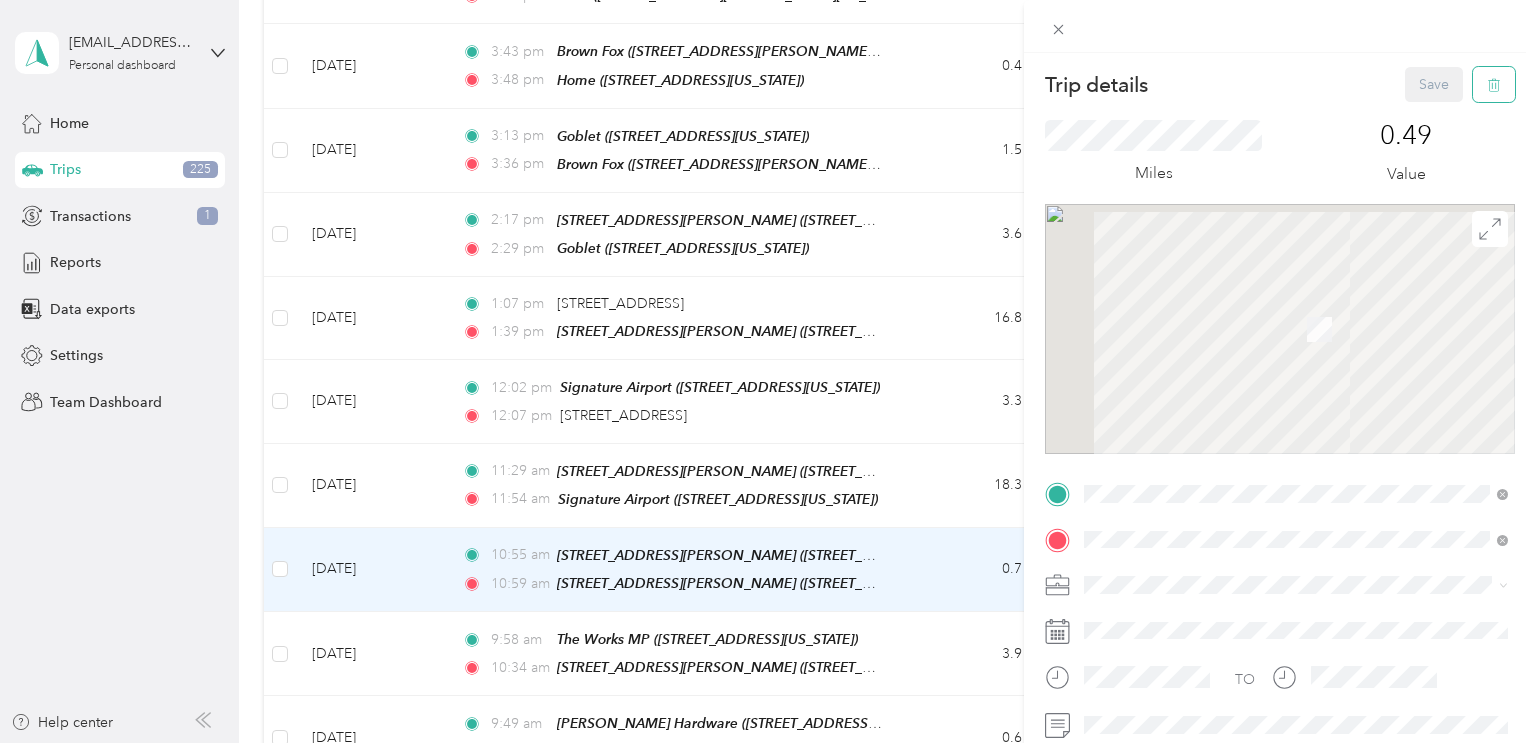 click at bounding box center (1494, 84) 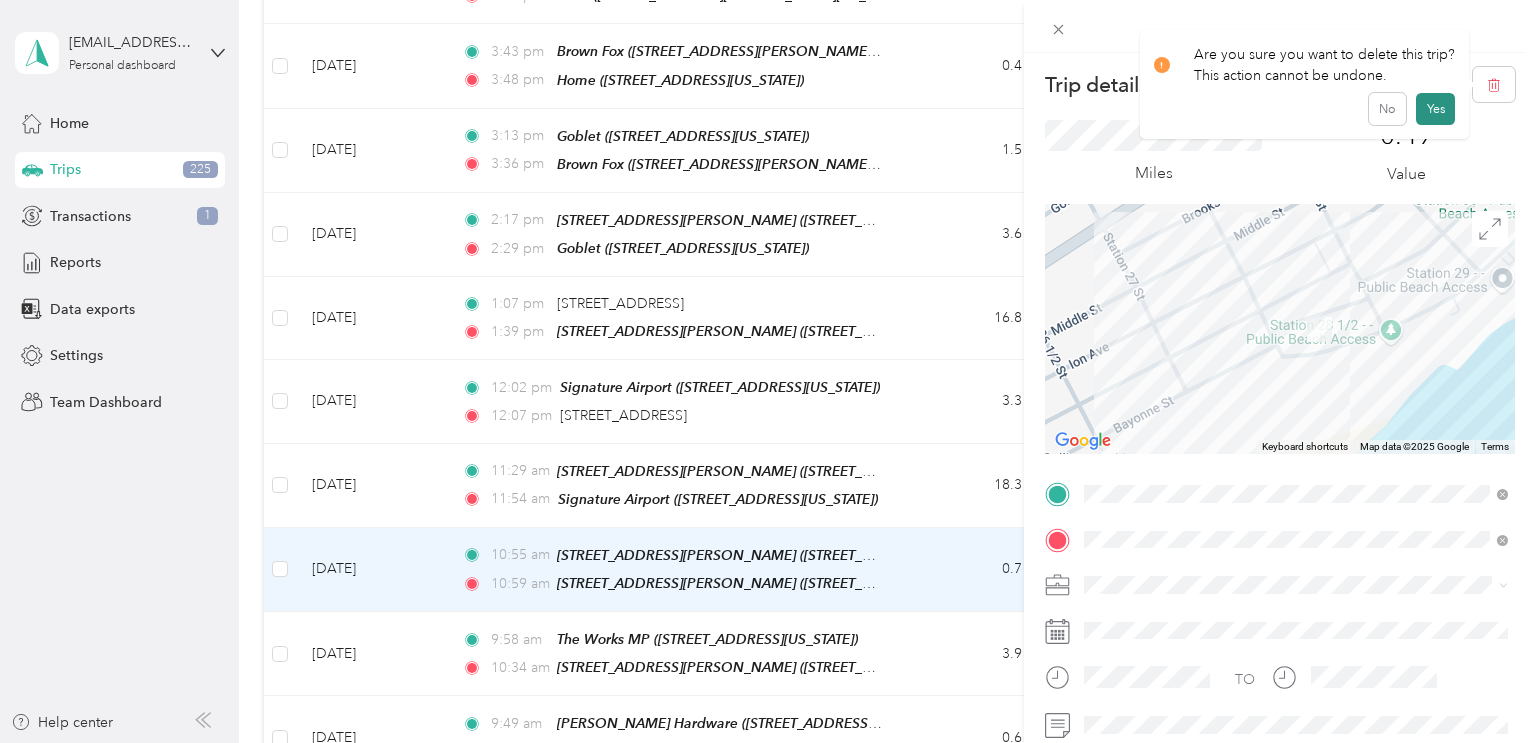 click on "Yes" at bounding box center [1435, 109] 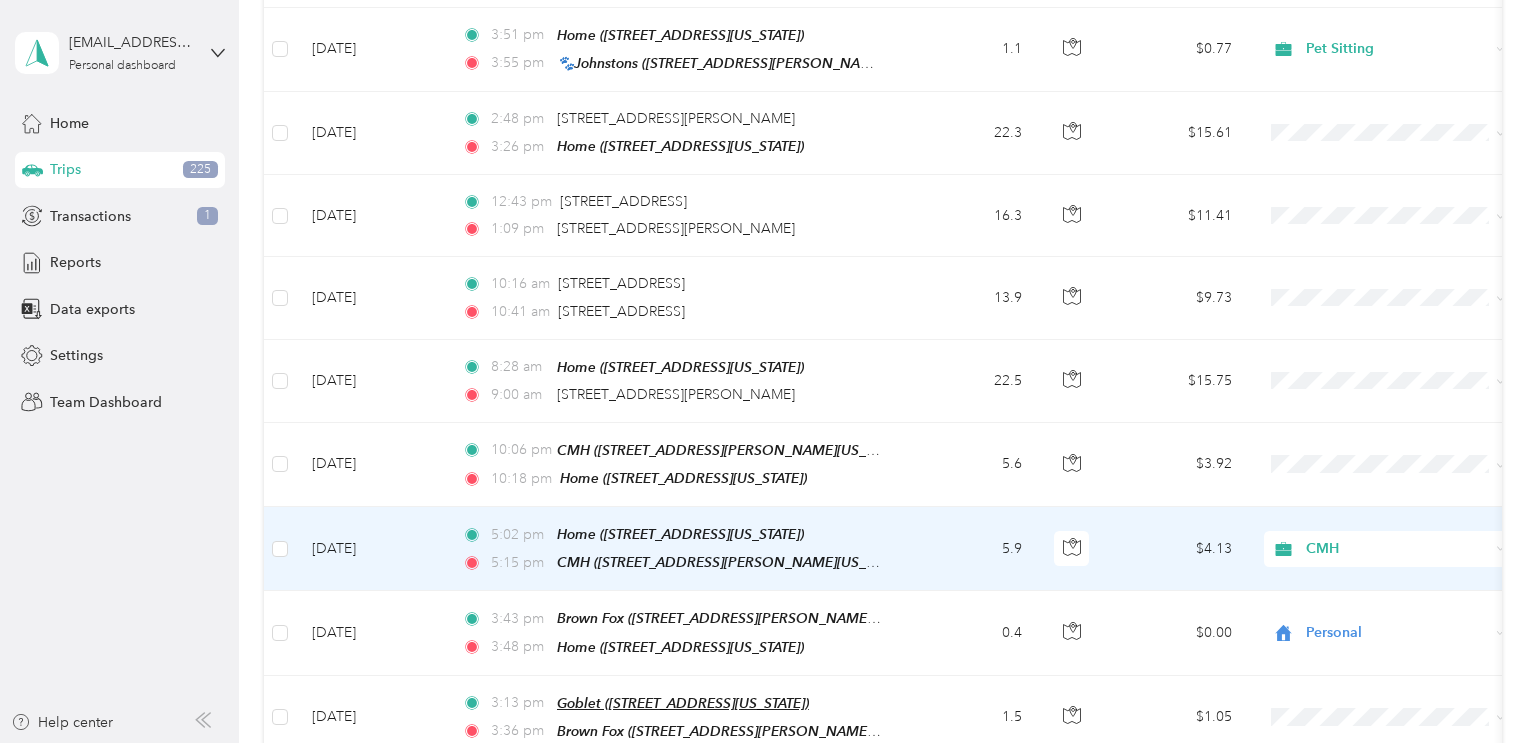 scroll, scrollTop: 1826, scrollLeft: 0, axis: vertical 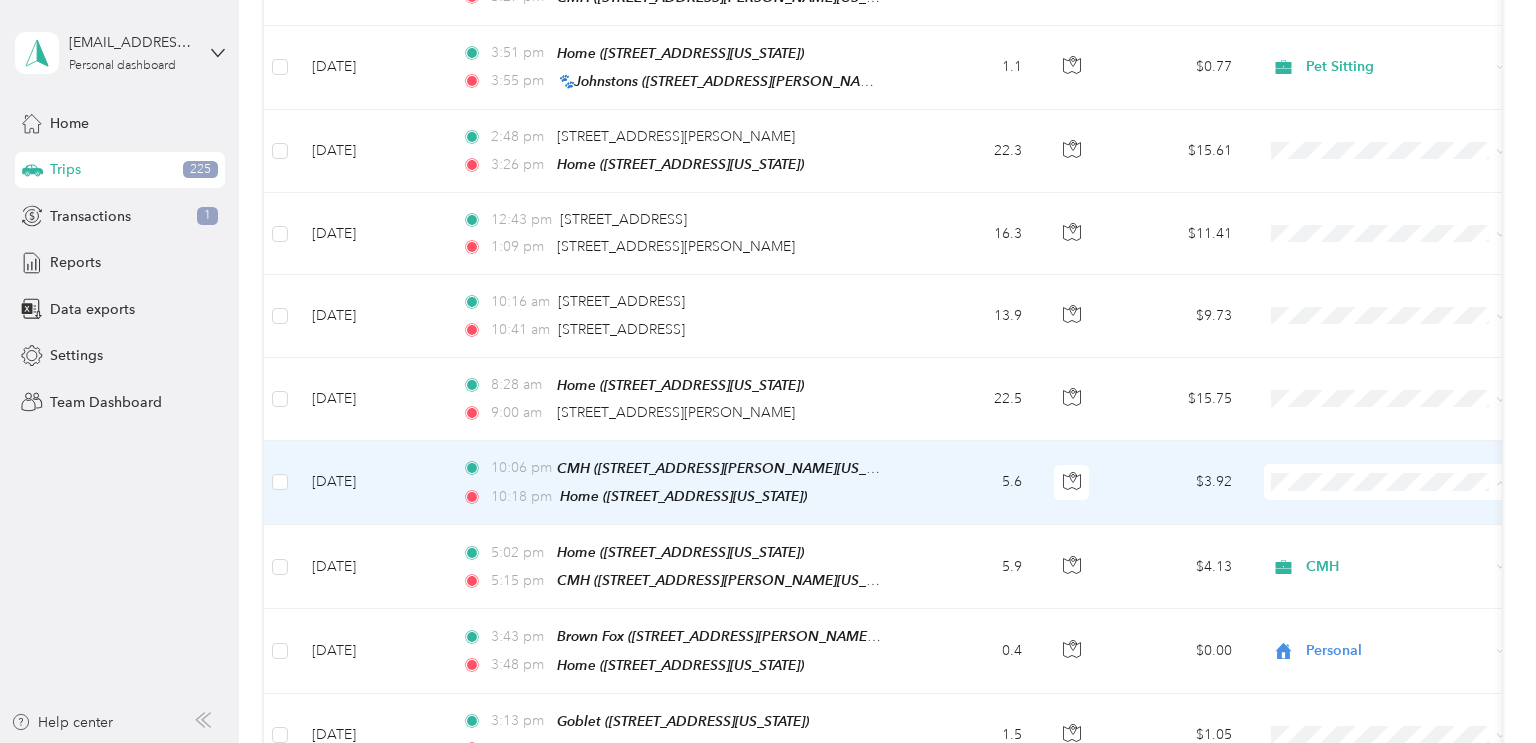 click on "CMH" at bounding box center (1406, 615) 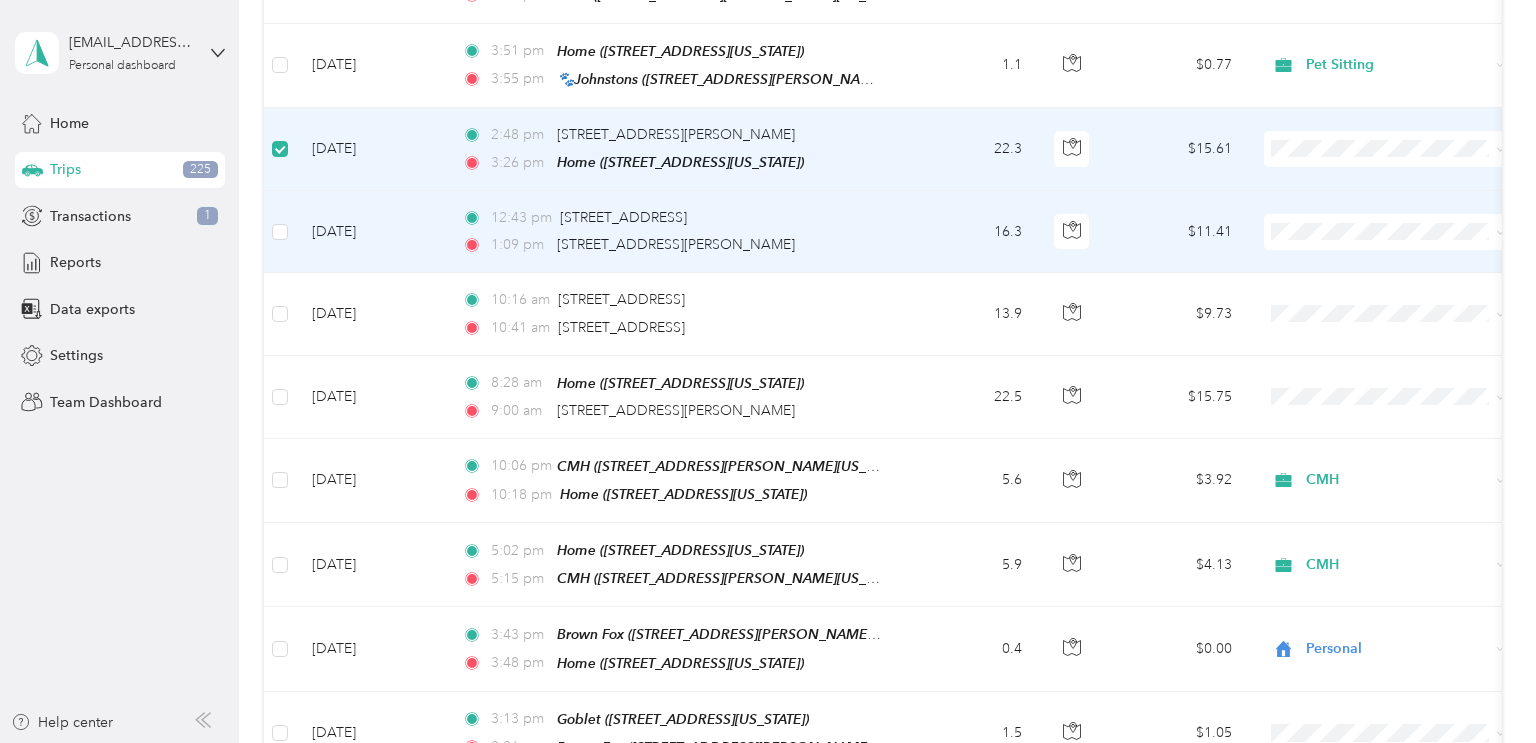 scroll, scrollTop: 1824, scrollLeft: 0, axis: vertical 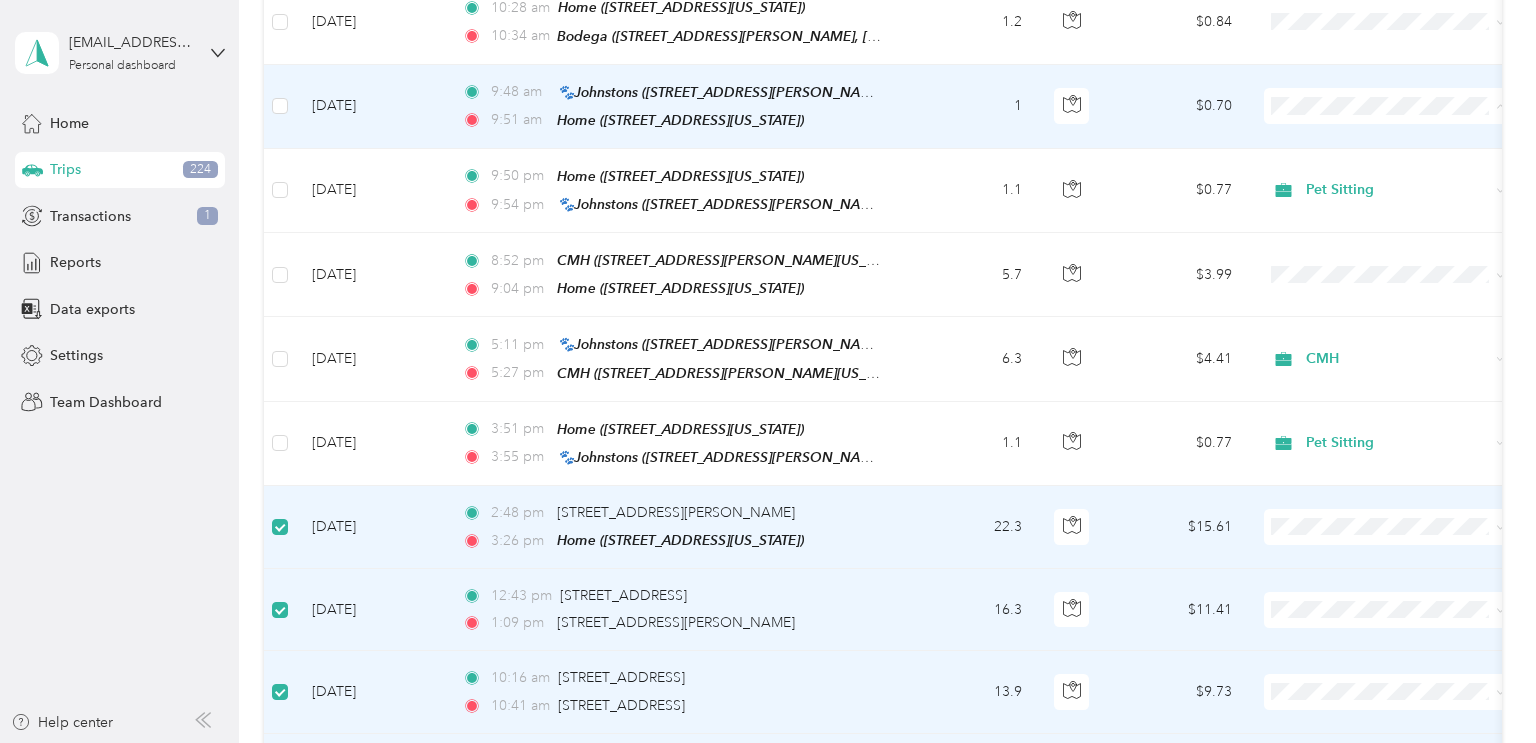 click on "Personal" at bounding box center (1406, 147) 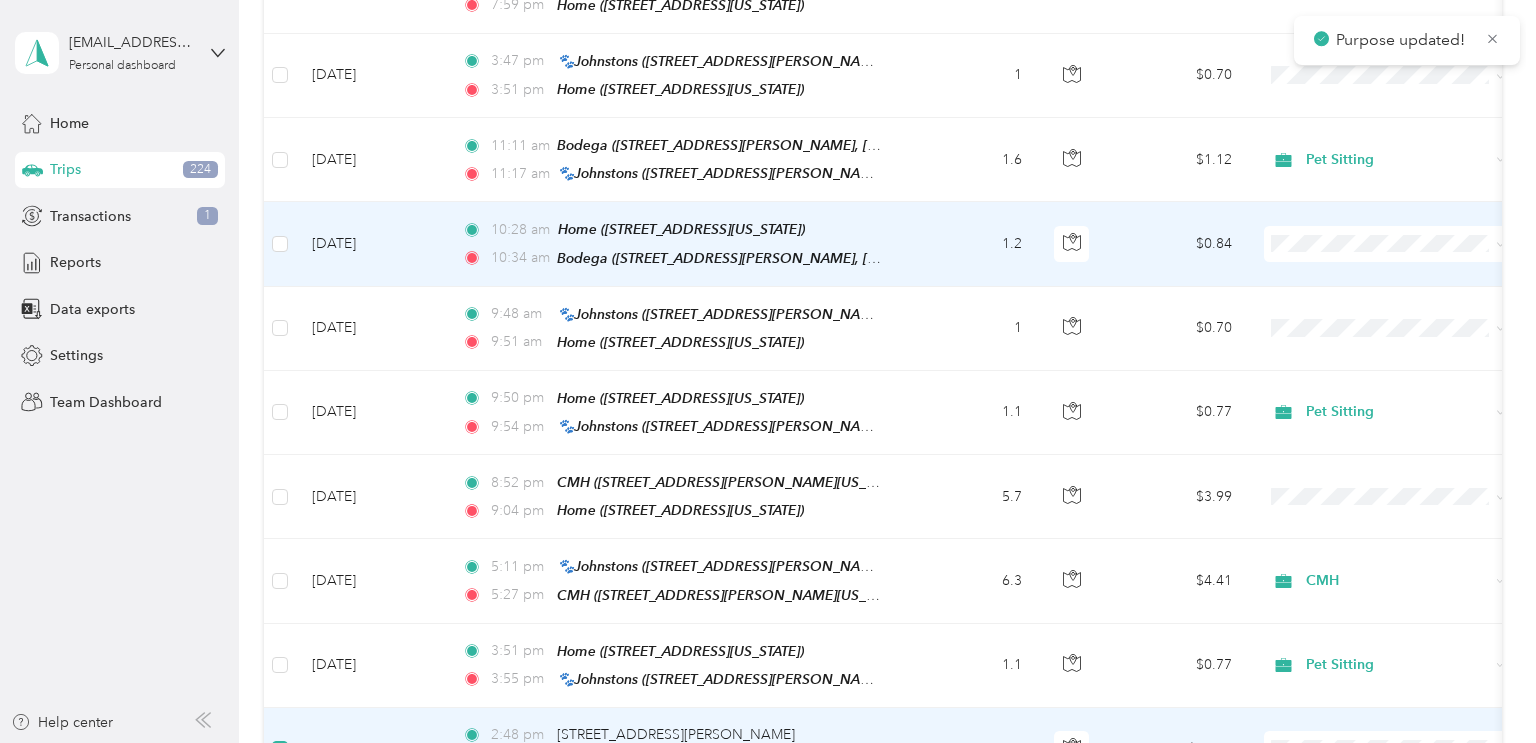 scroll, scrollTop: 1219, scrollLeft: 0, axis: vertical 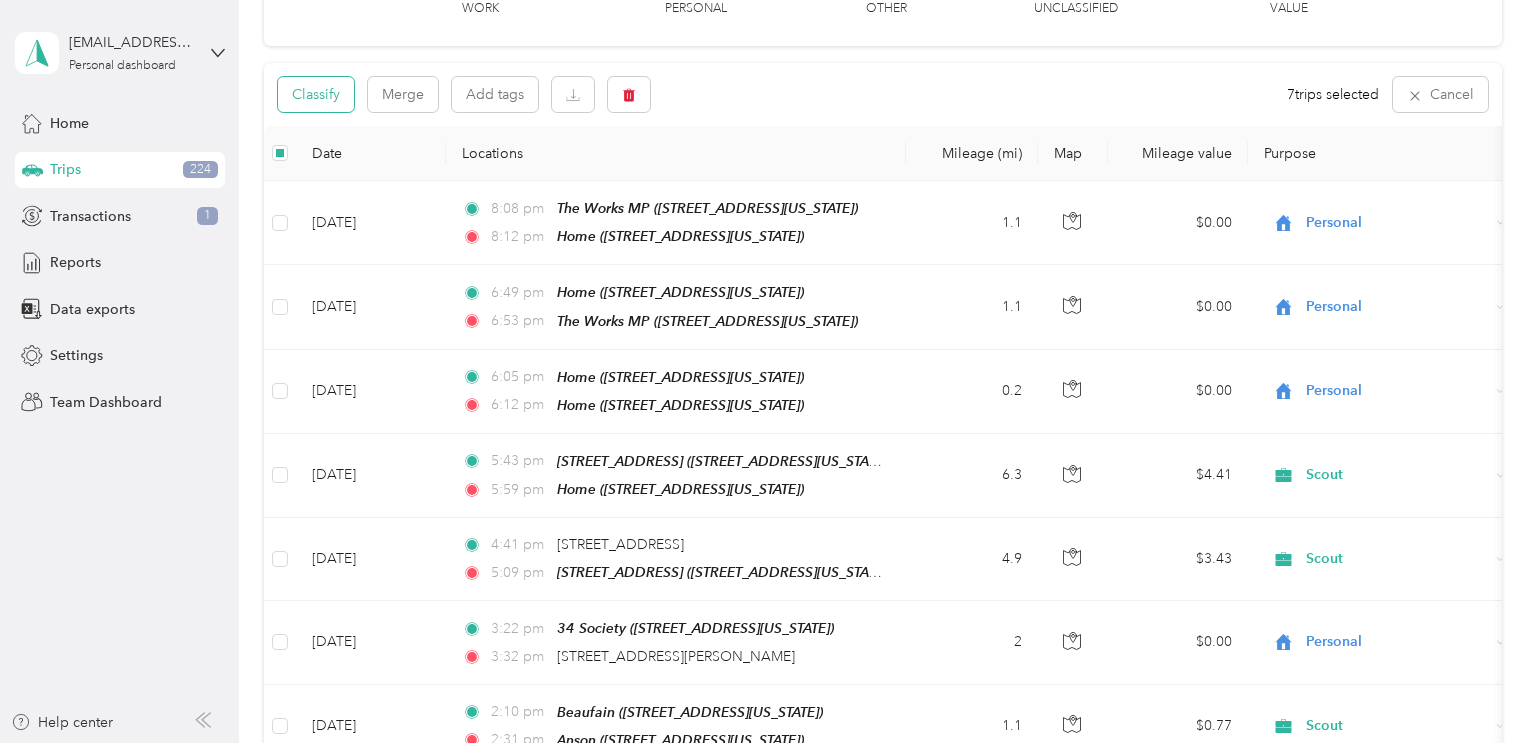 click on "Classify" at bounding box center [316, 94] 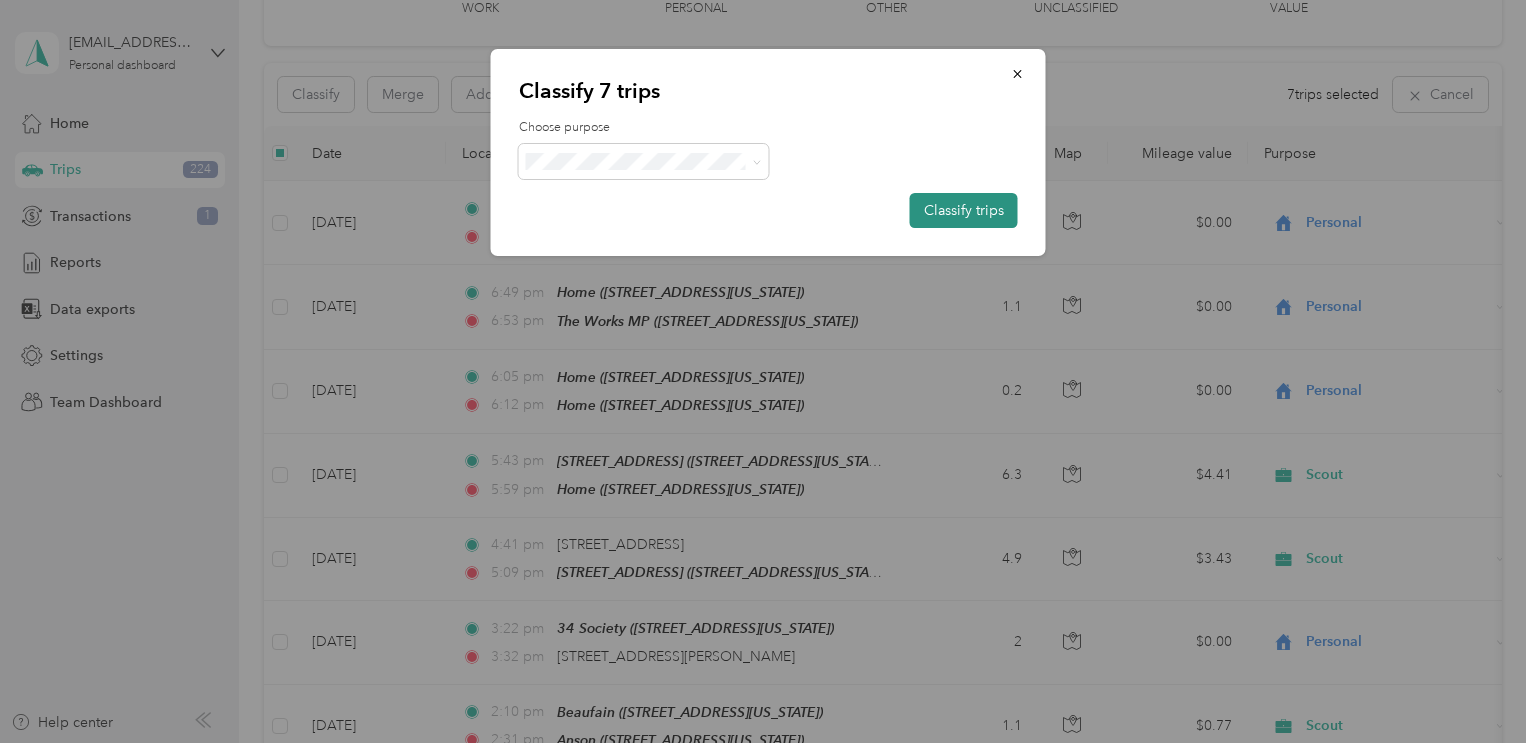 click on "Classify trips" at bounding box center [964, 210] 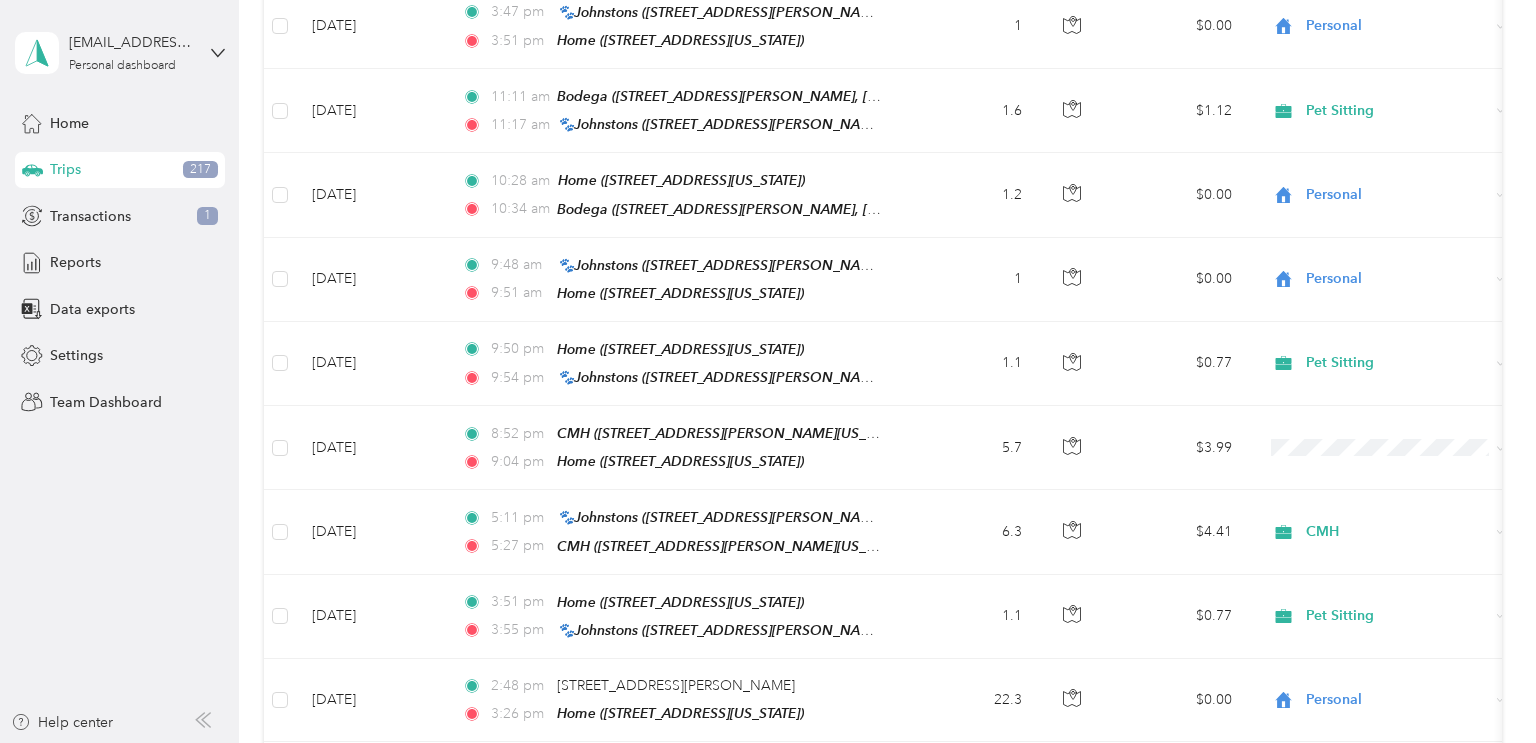 scroll, scrollTop: 1352, scrollLeft: 0, axis: vertical 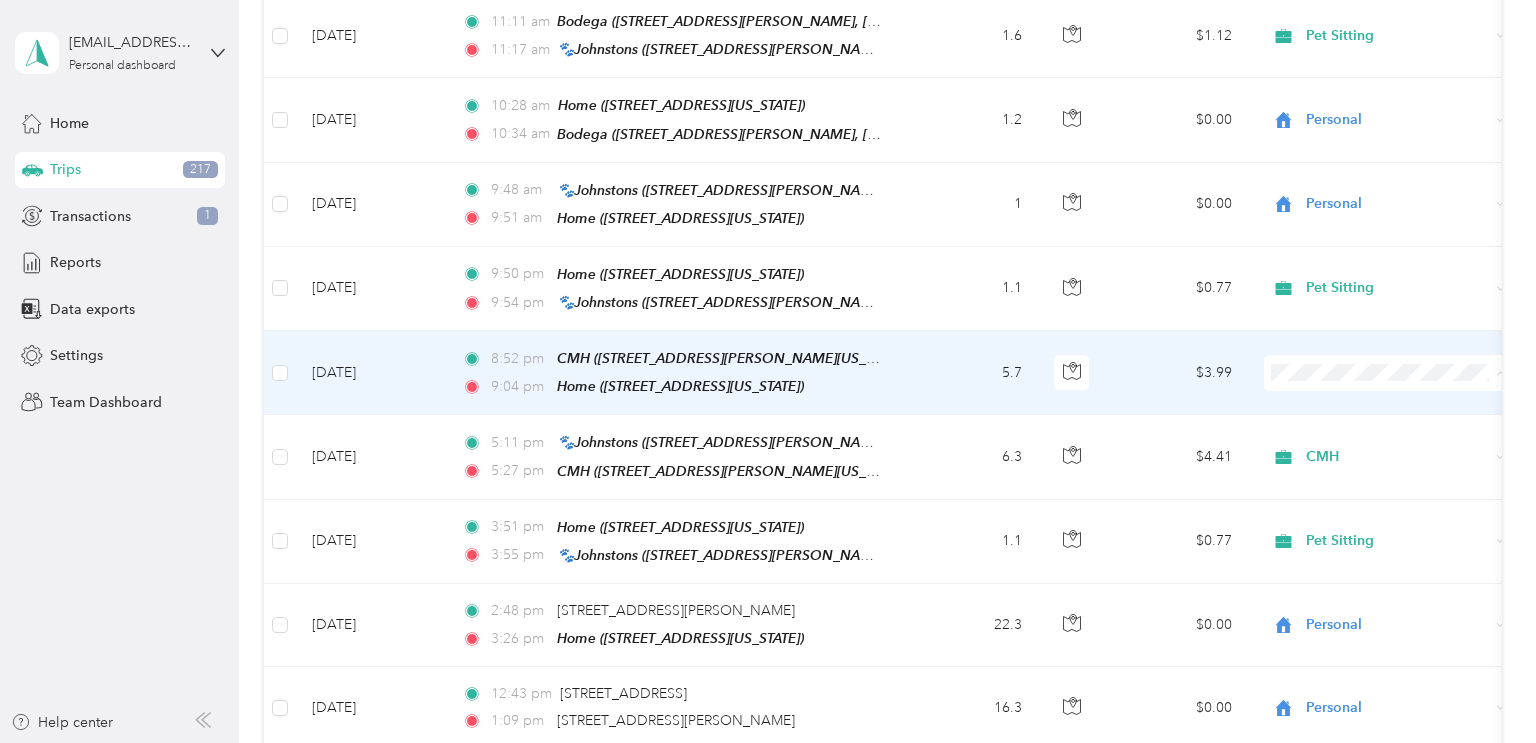 click on "CMH" at bounding box center (1406, 514) 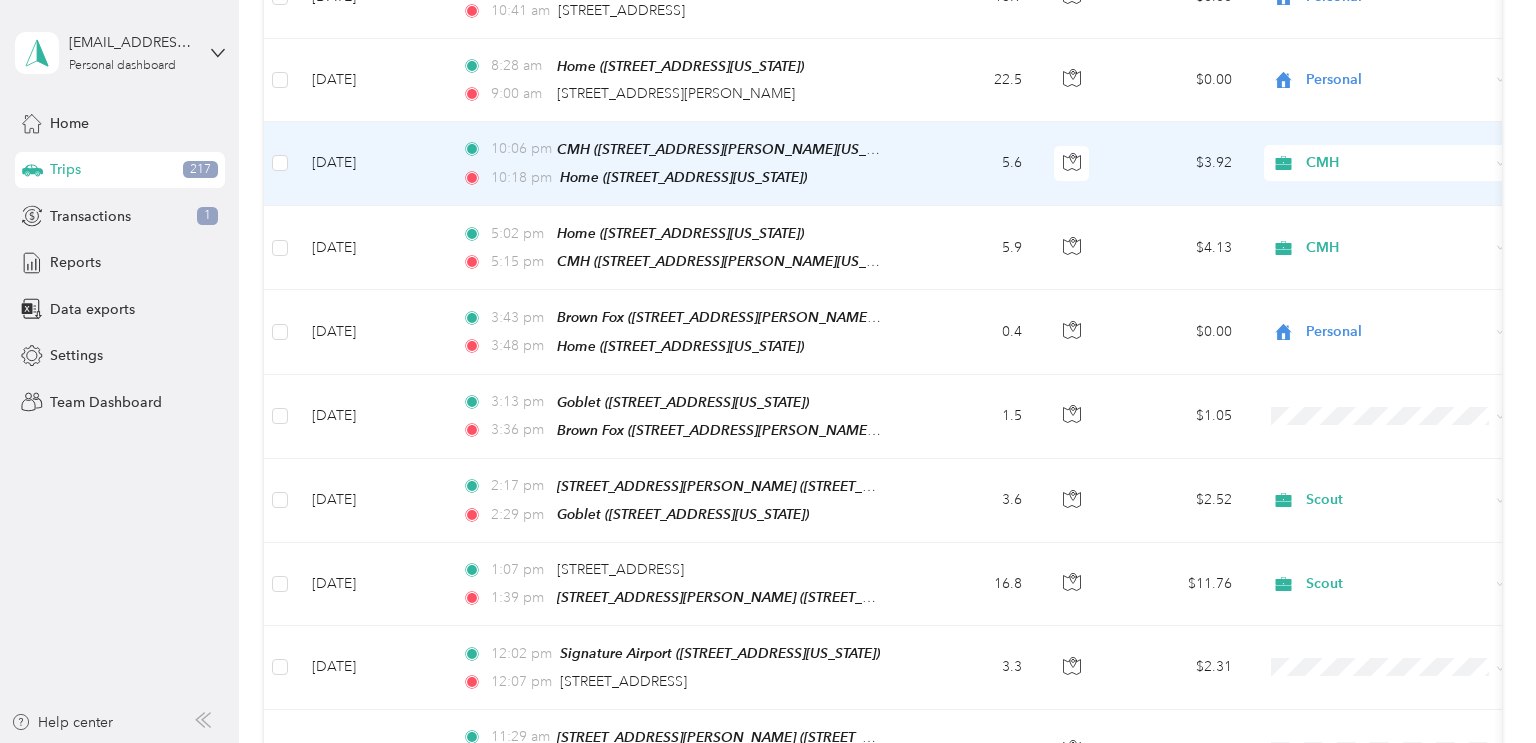 scroll, scrollTop: 2157, scrollLeft: 0, axis: vertical 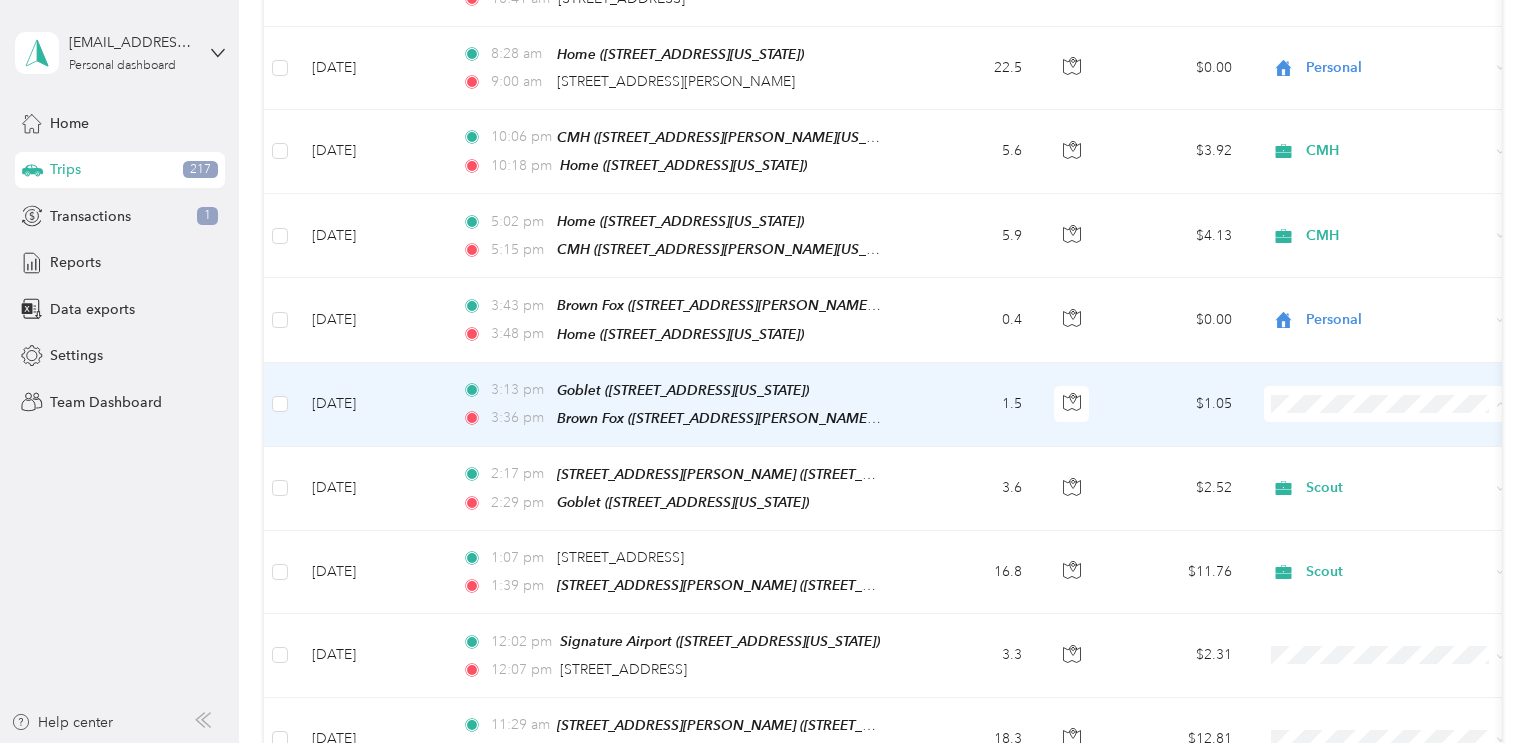 click on "Scout" at bounding box center (1406, 495) 